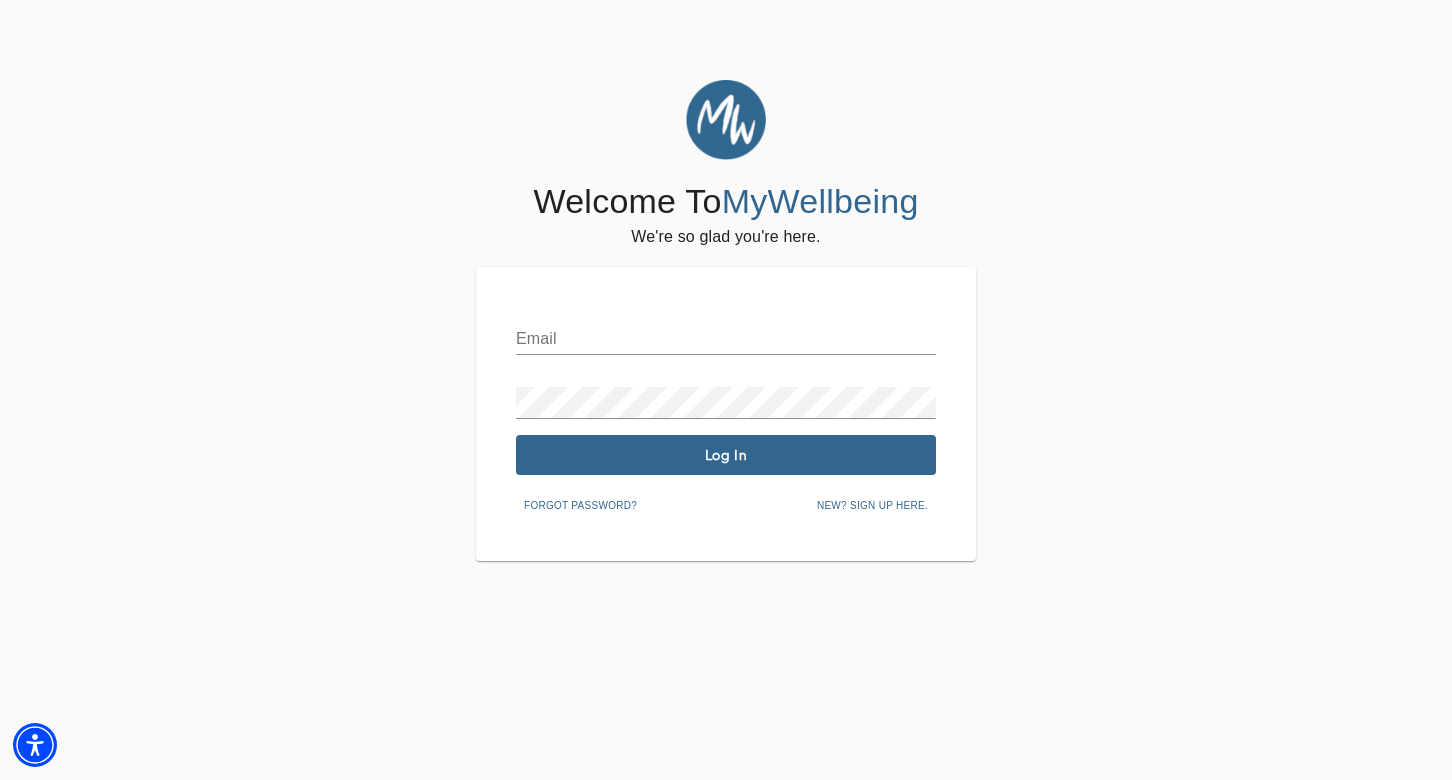 scroll, scrollTop: 0, scrollLeft: 0, axis: both 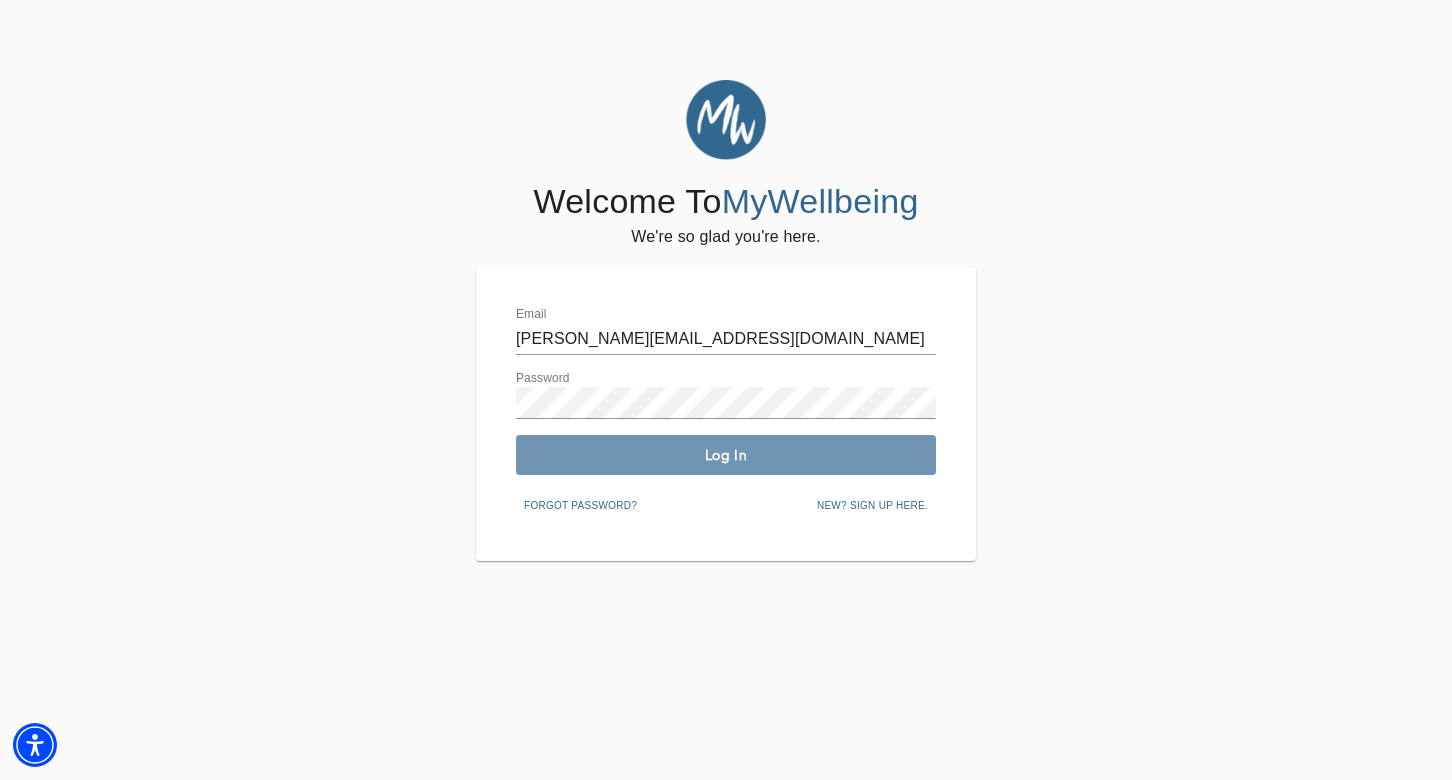 click on "Log In" at bounding box center (726, 455) 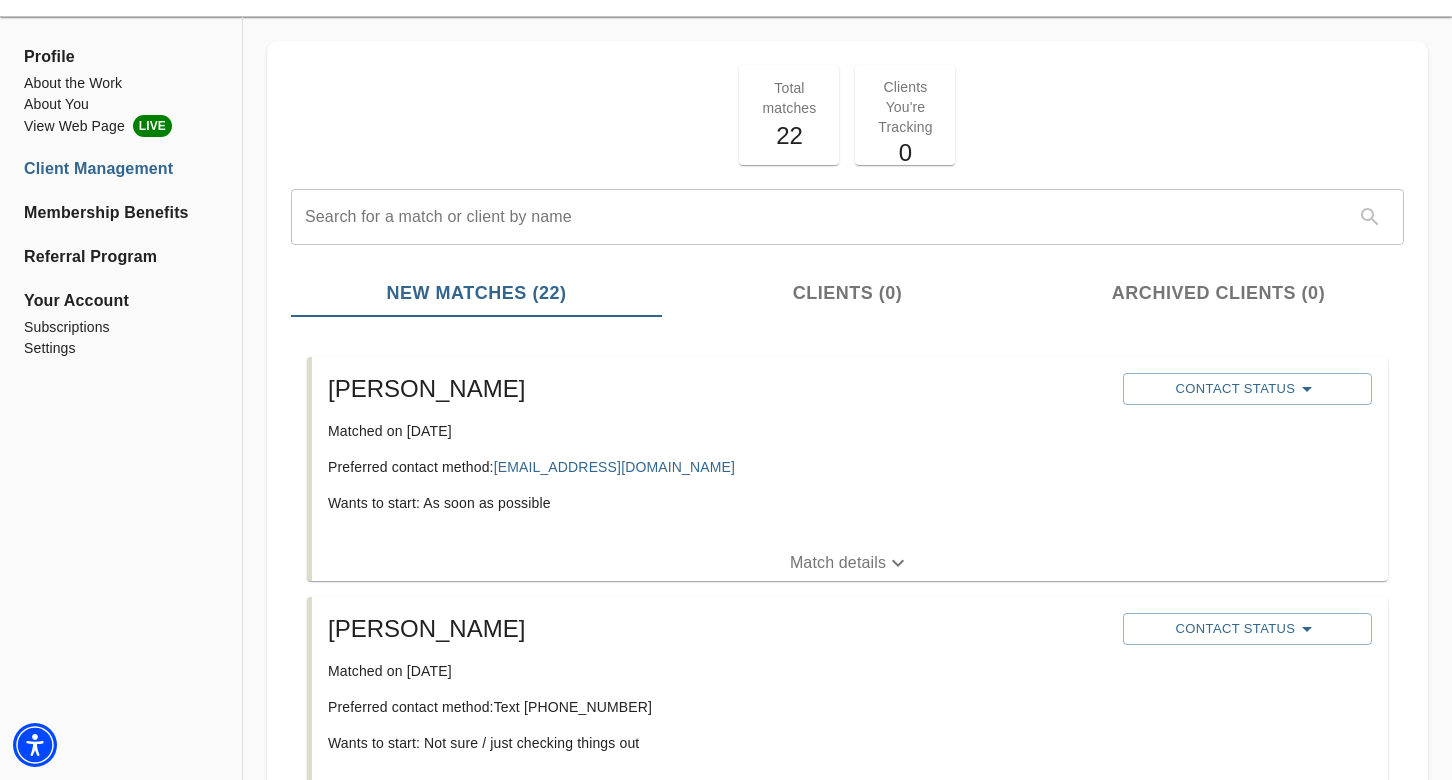 scroll, scrollTop: 65, scrollLeft: 0, axis: vertical 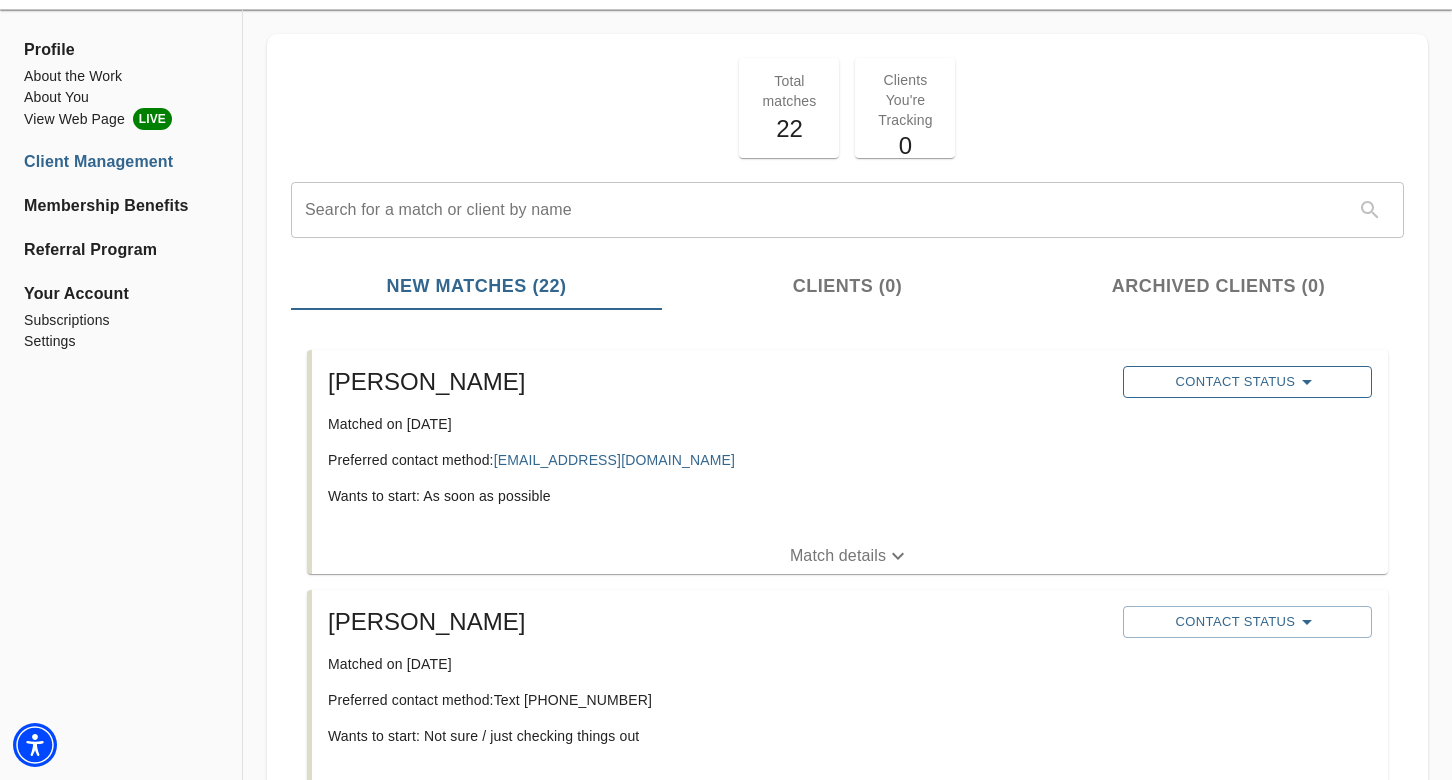 click on "Contact Status" at bounding box center (1247, 382) 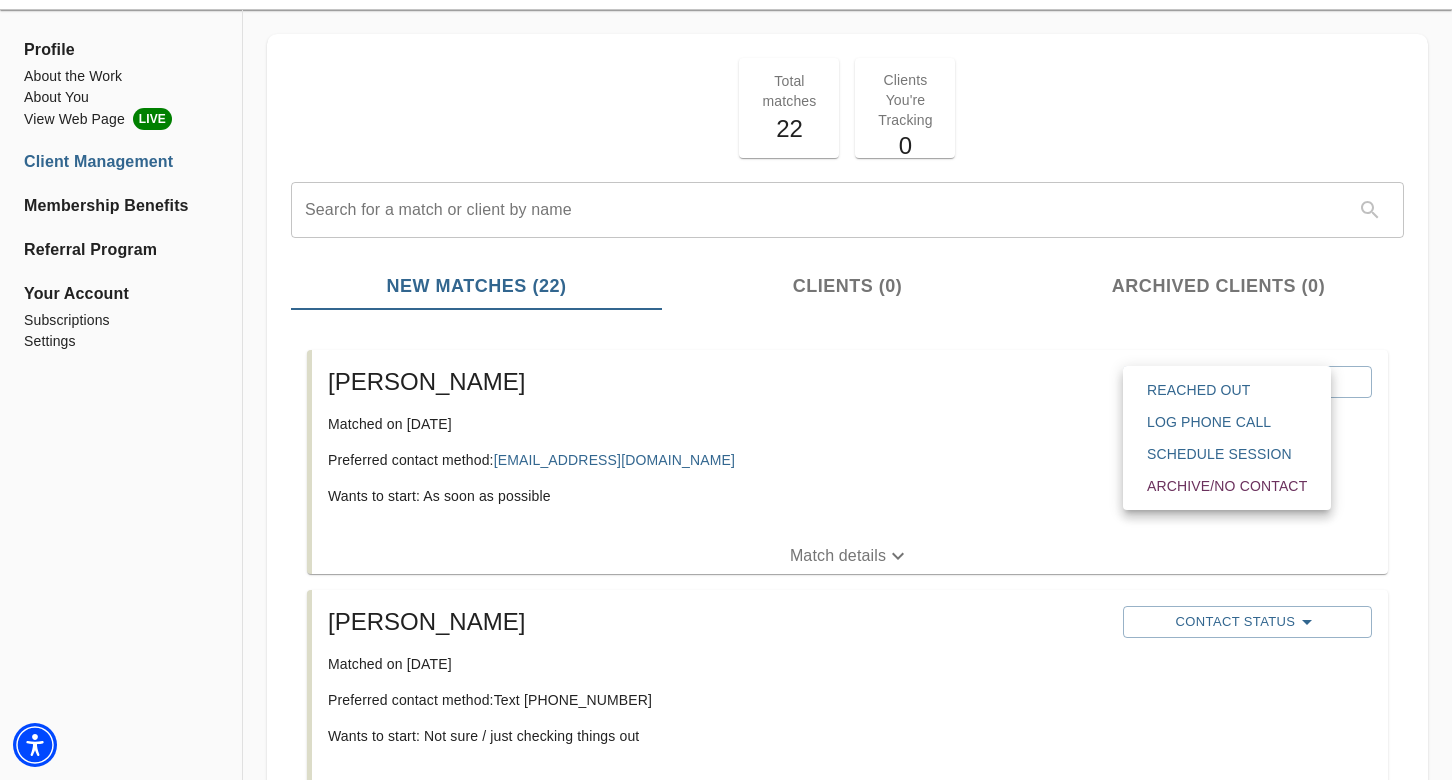 click on "Reached Out" at bounding box center (1227, 390) 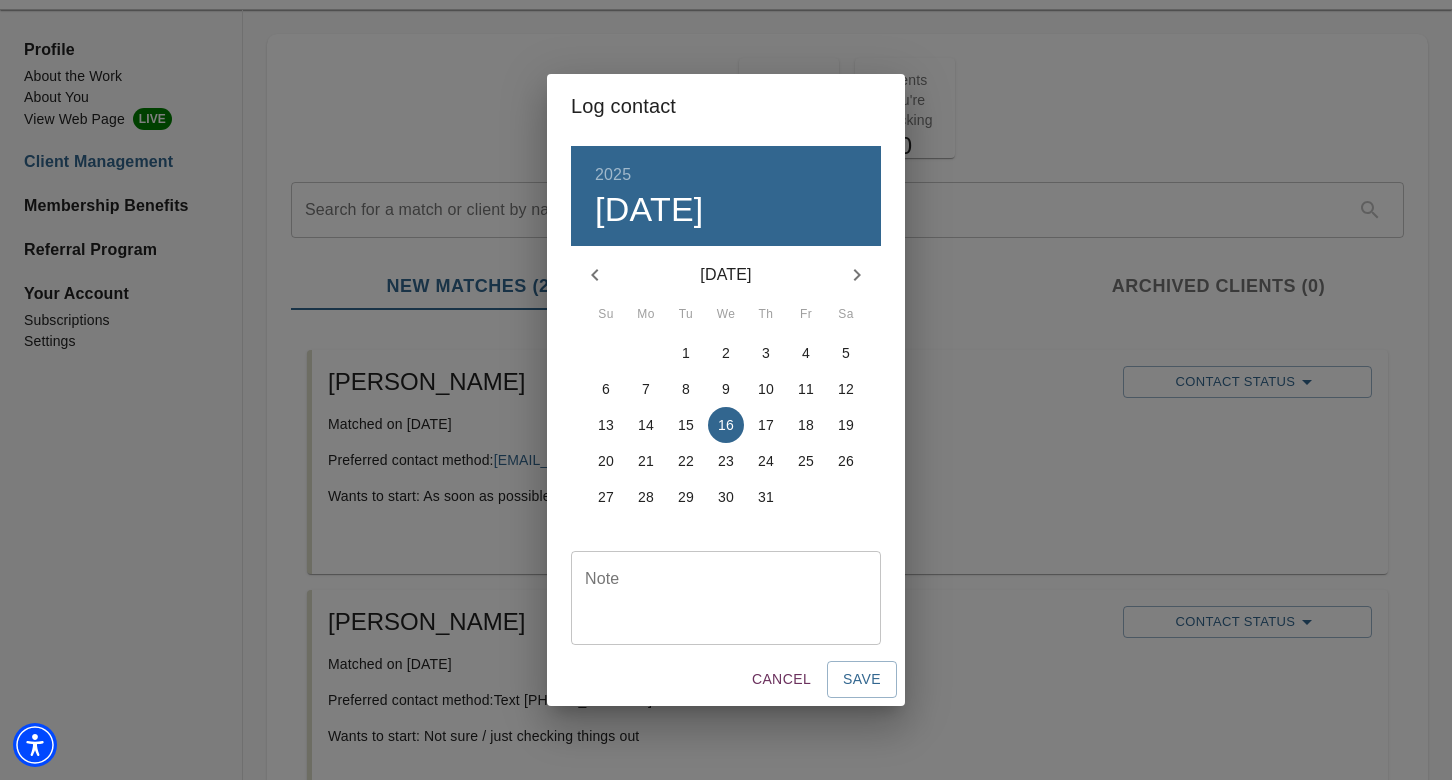 click on "8" at bounding box center (686, 389) 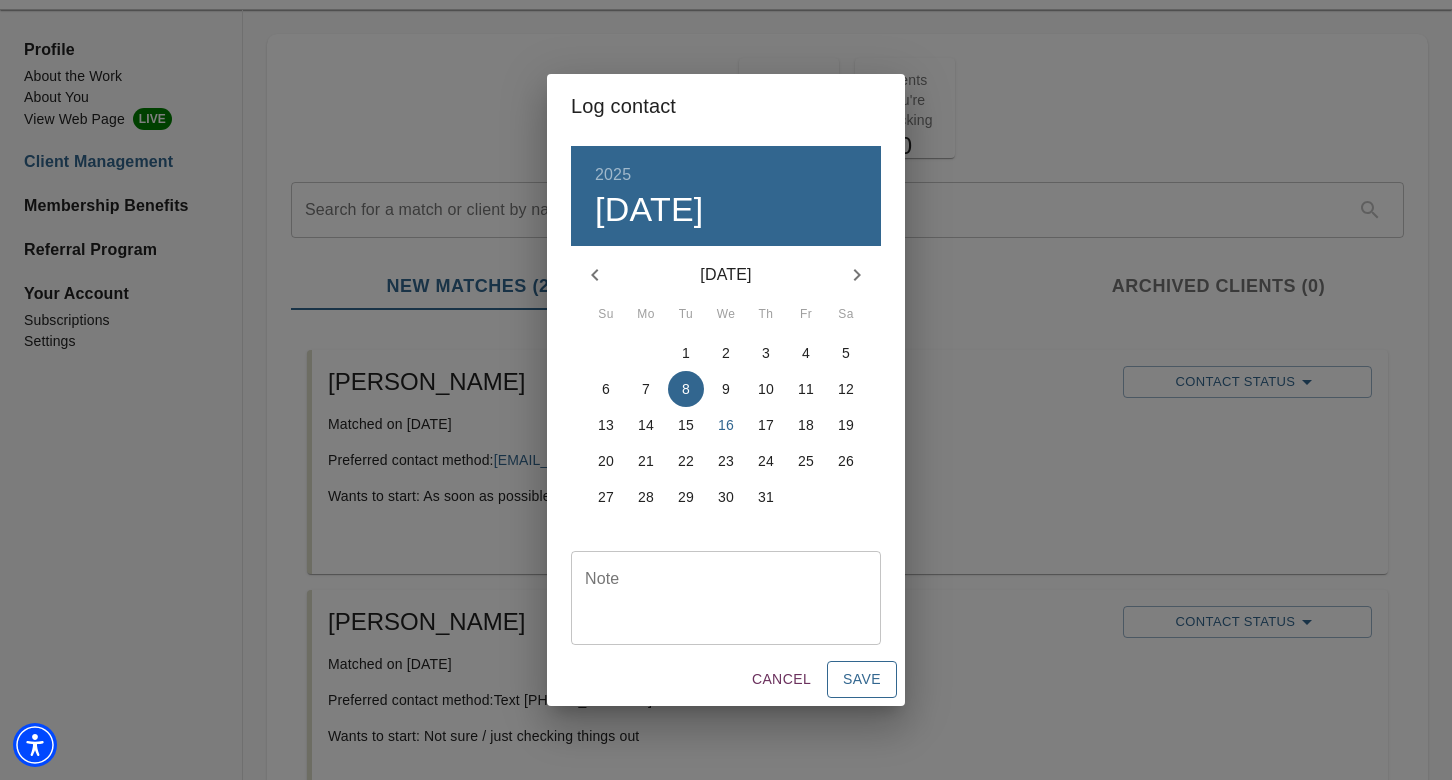 click on "Save" at bounding box center [862, 679] 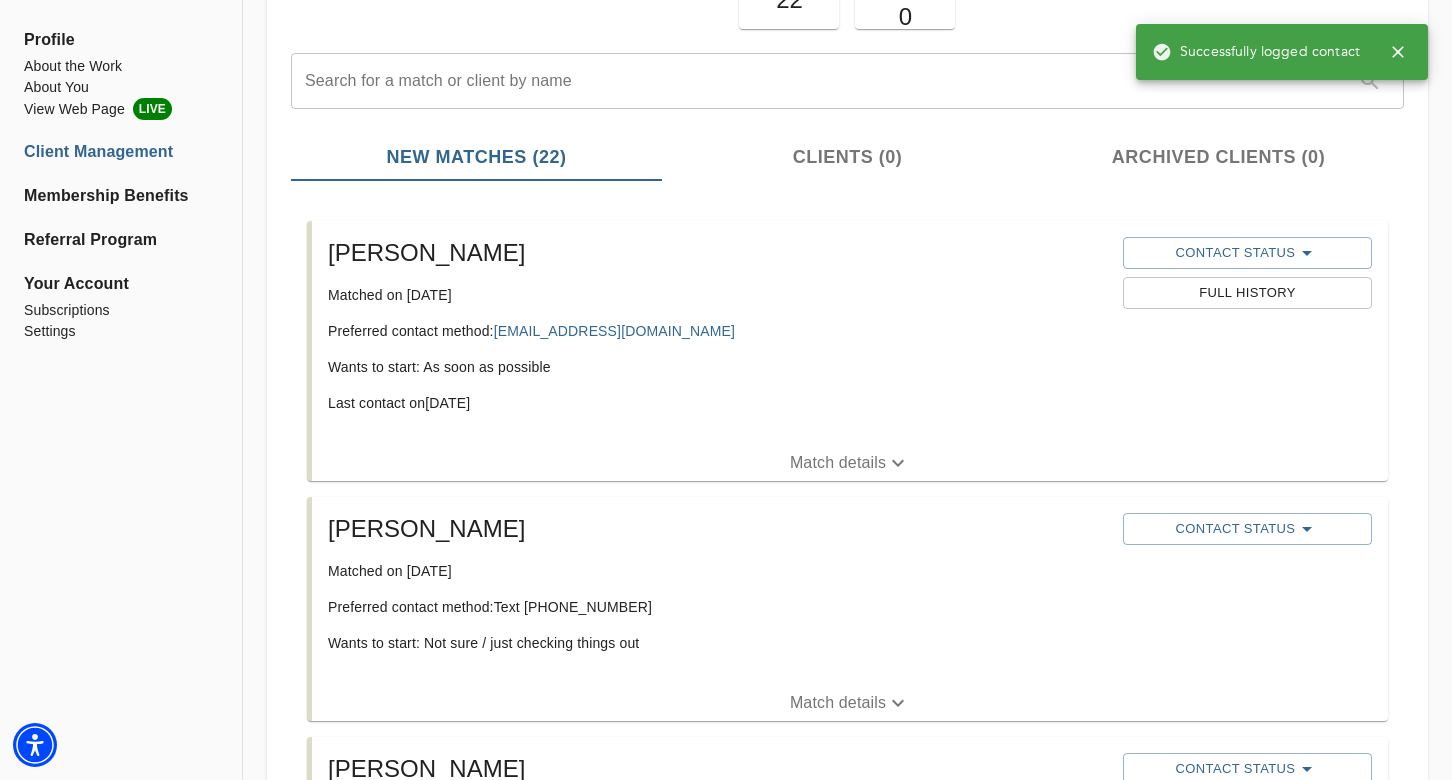 scroll, scrollTop: 230, scrollLeft: 0, axis: vertical 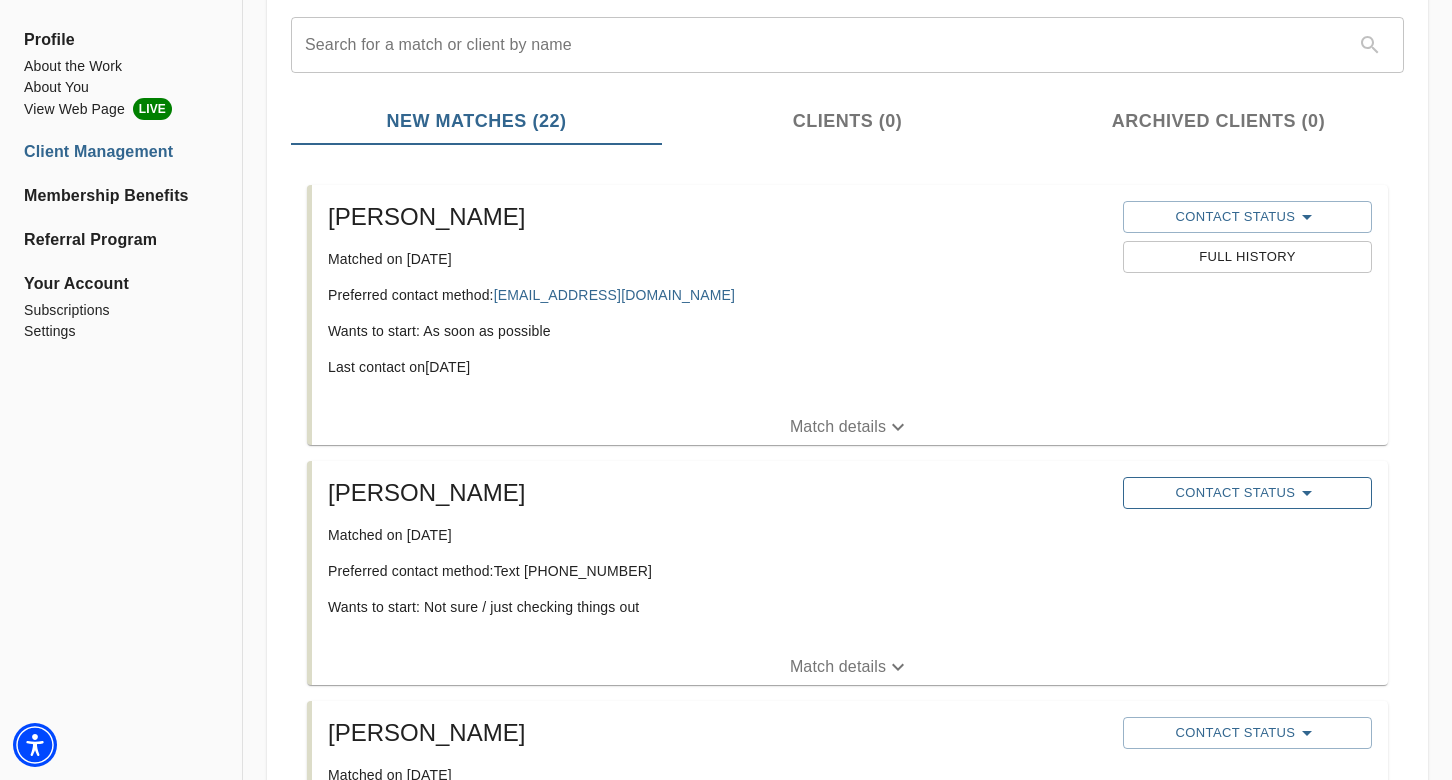 click on "Contact Status" at bounding box center [1247, 493] 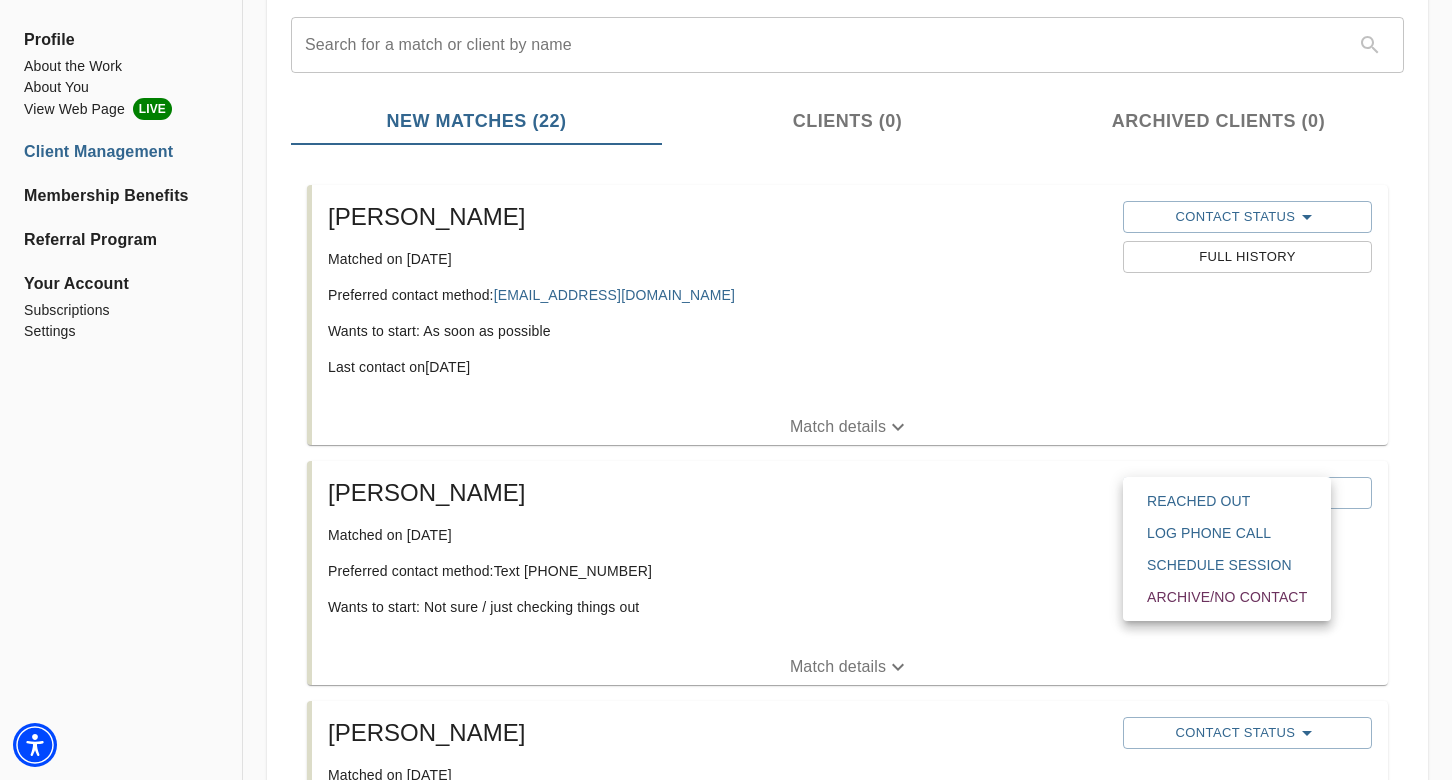 click on "Reached Out" at bounding box center [1227, 501] 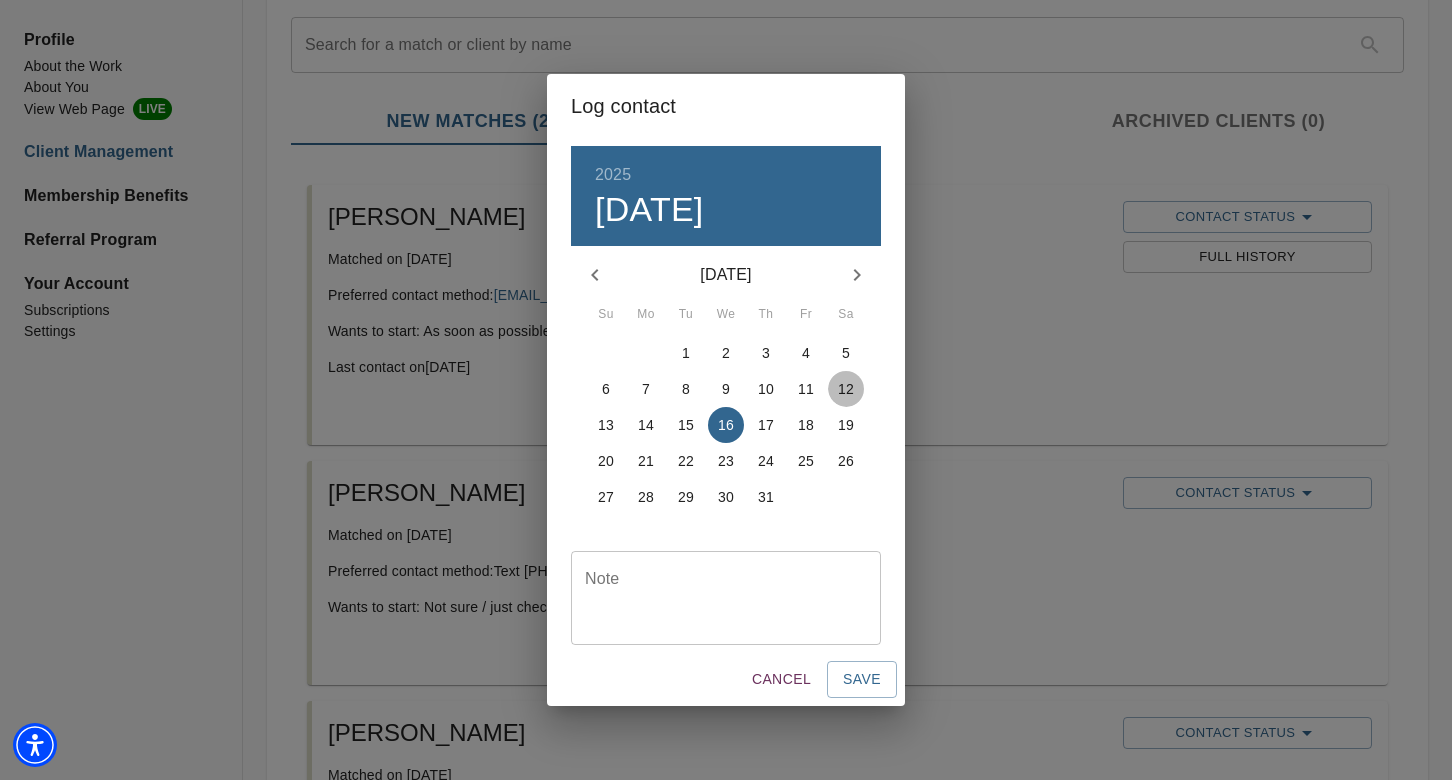 click on "12" at bounding box center (846, 389) 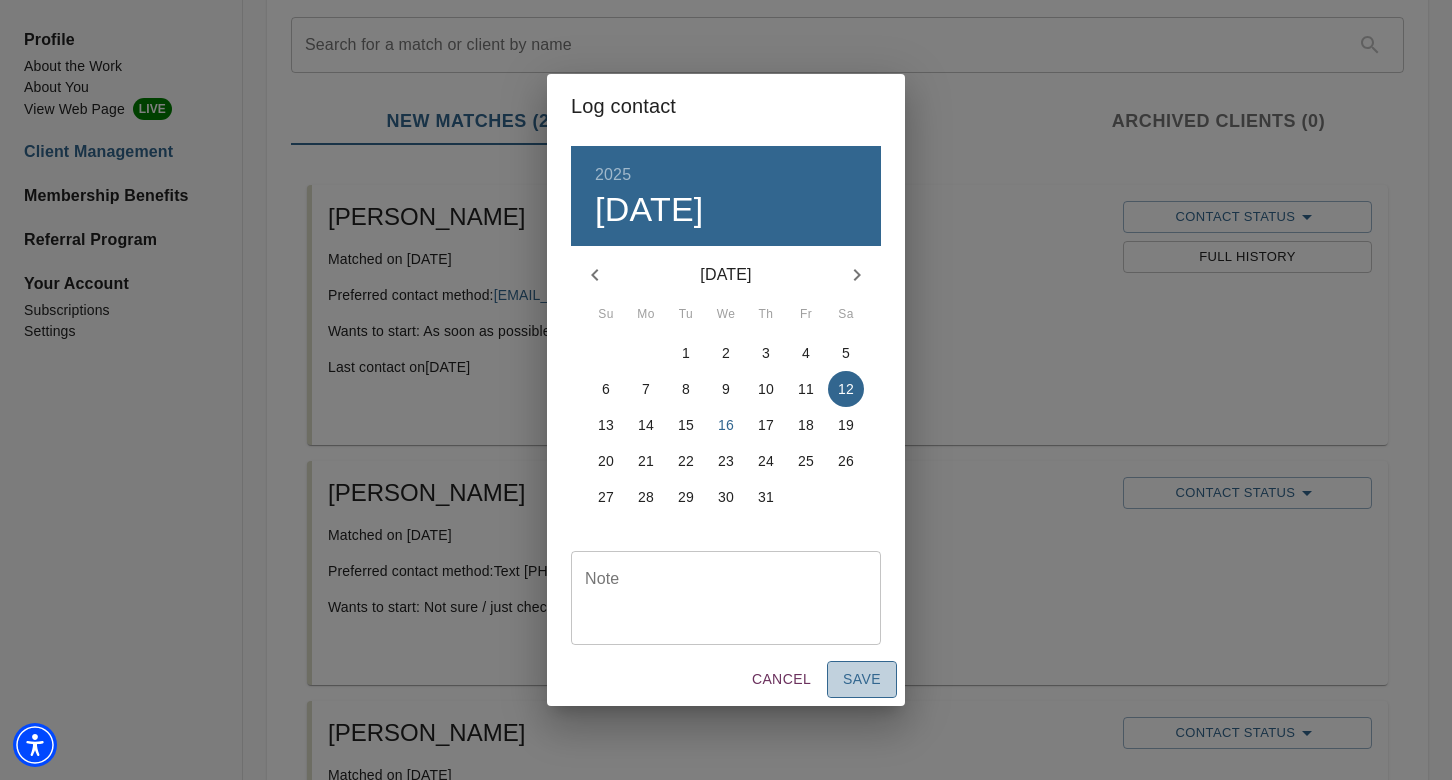 click on "Save" at bounding box center (862, 679) 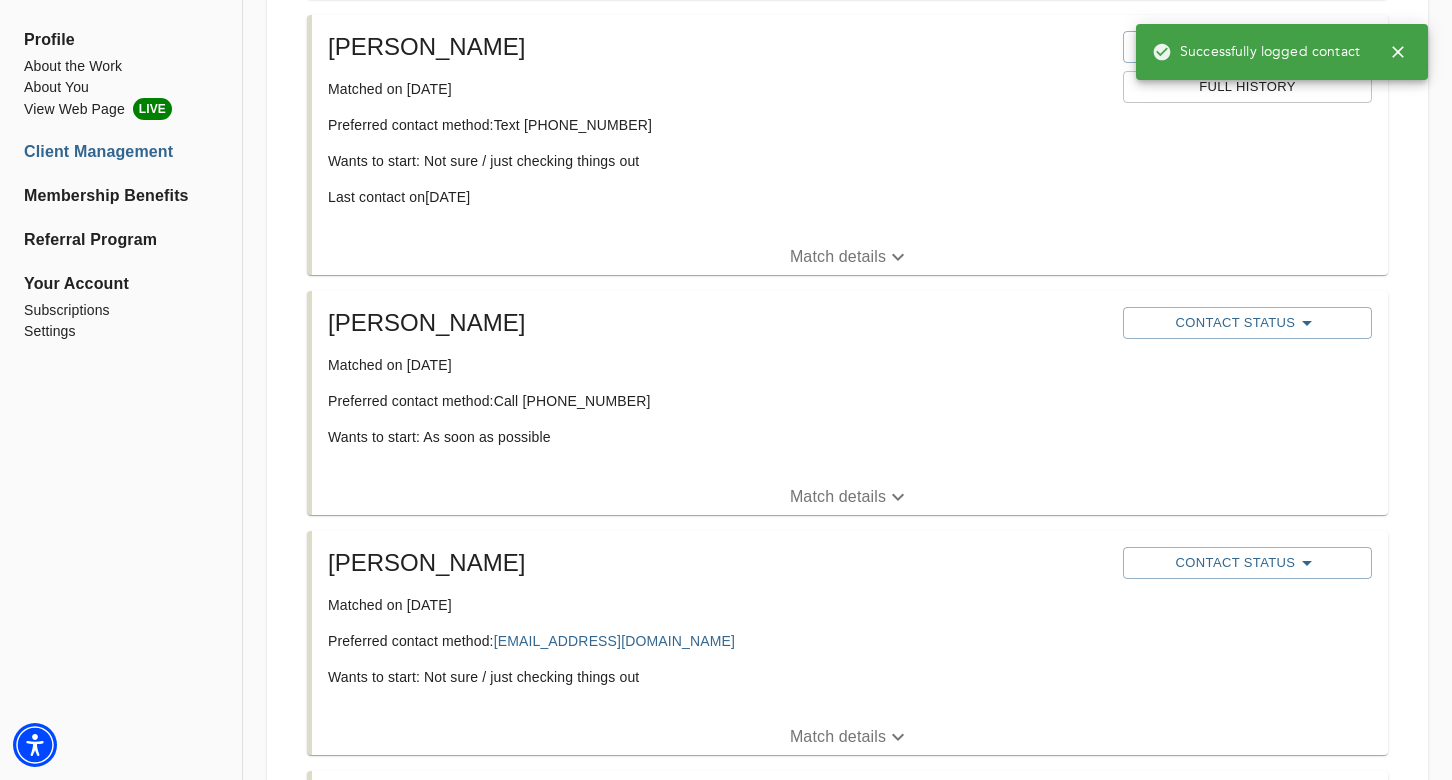 scroll, scrollTop: 677, scrollLeft: 0, axis: vertical 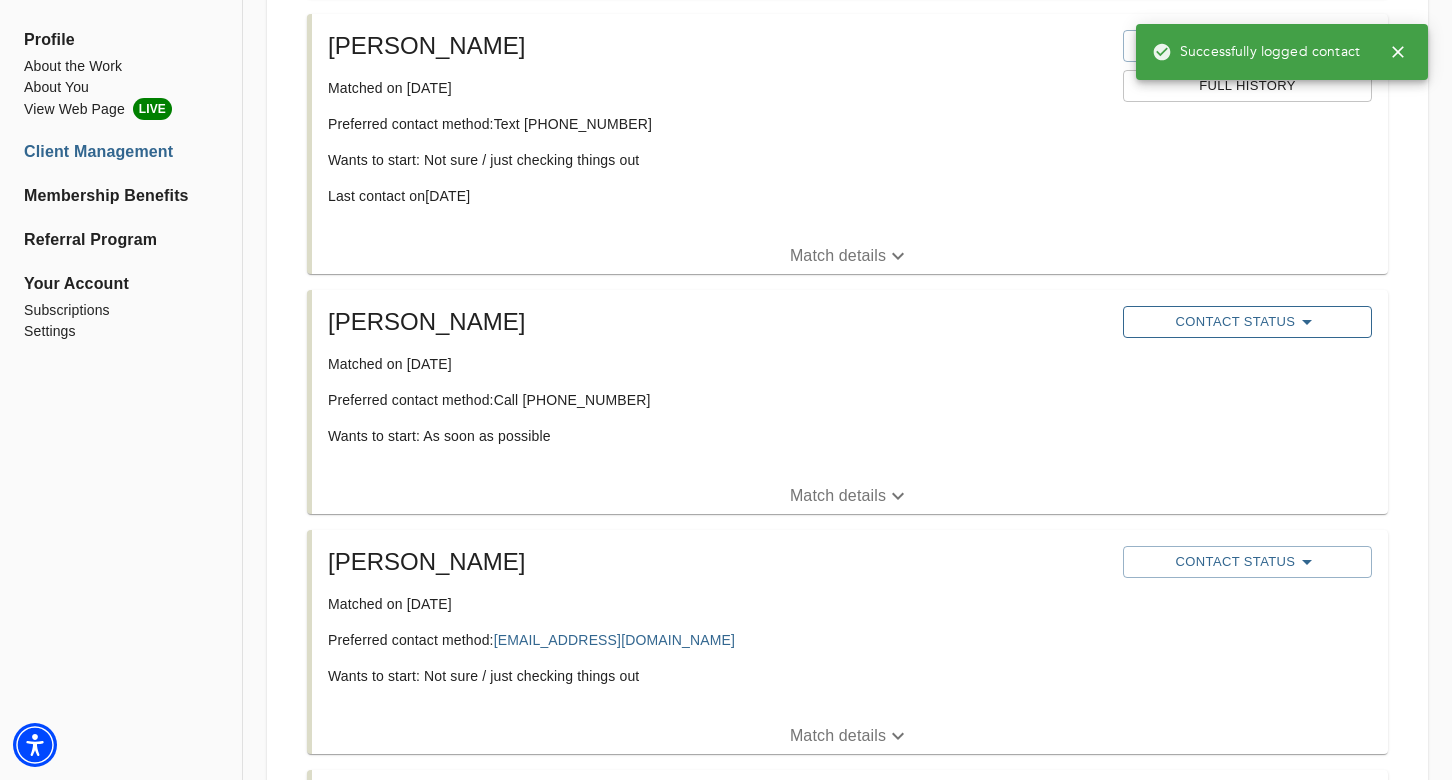 click on "Contact Status" at bounding box center [1247, 322] 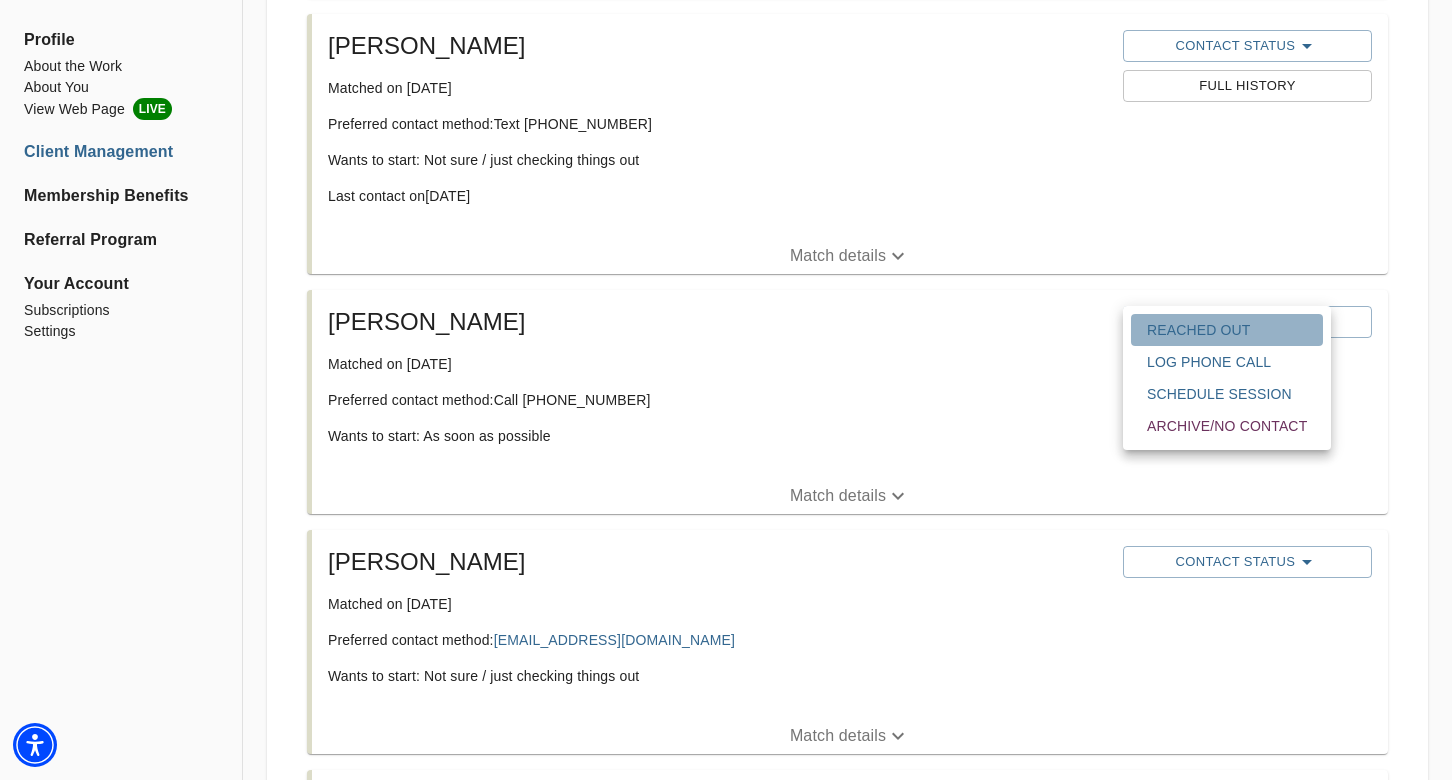 click on "Reached Out" at bounding box center [1227, 330] 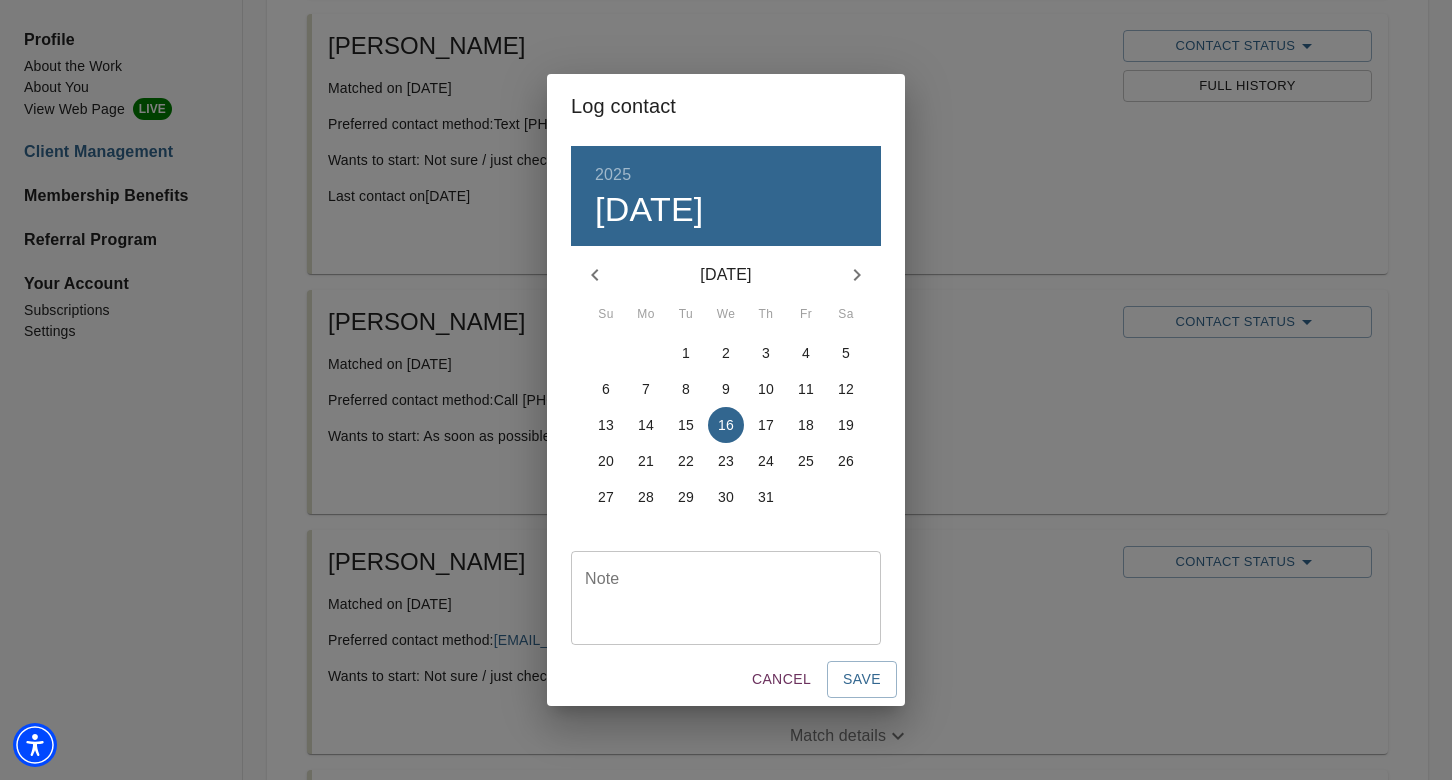click on "7" at bounding box center [646, 389] 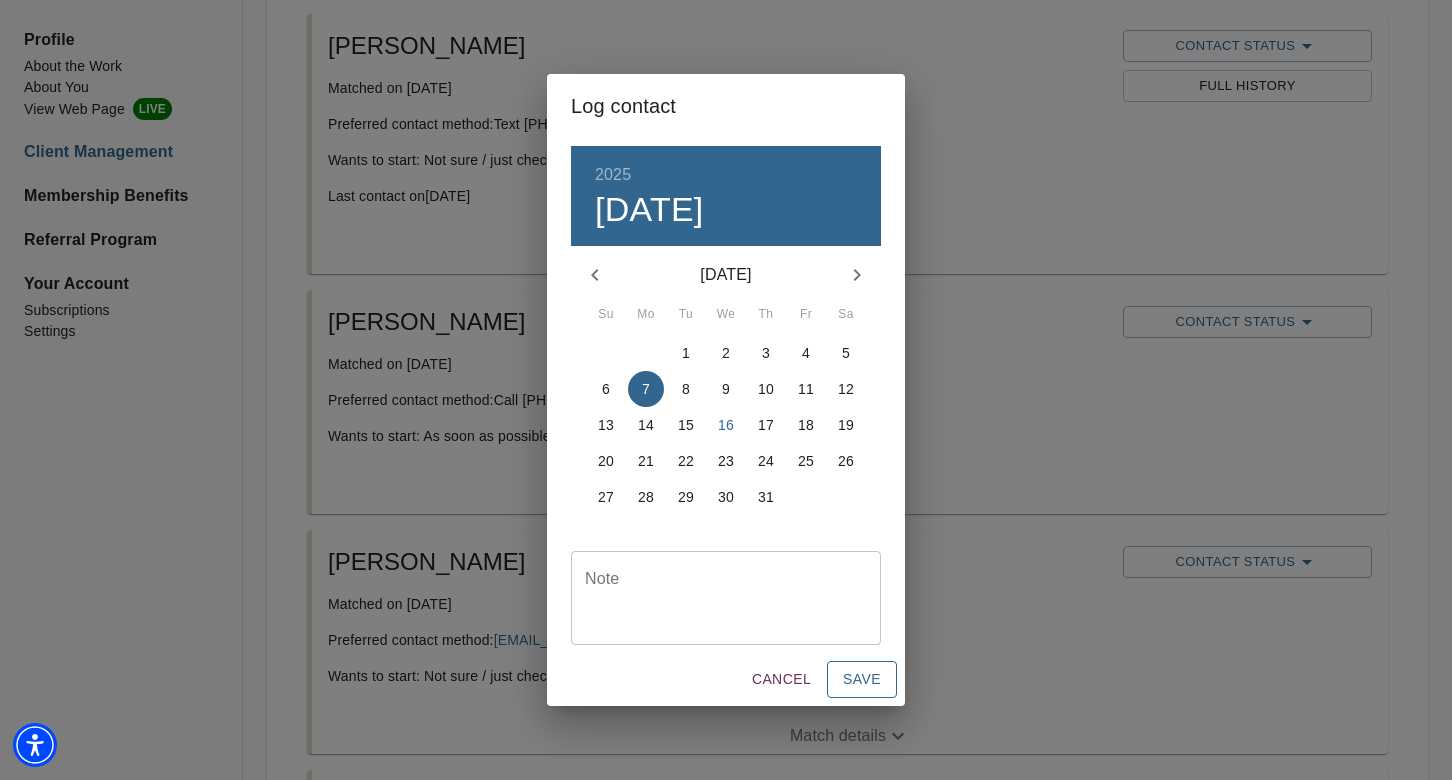 click on "Save" at bounding box center [862, 679] 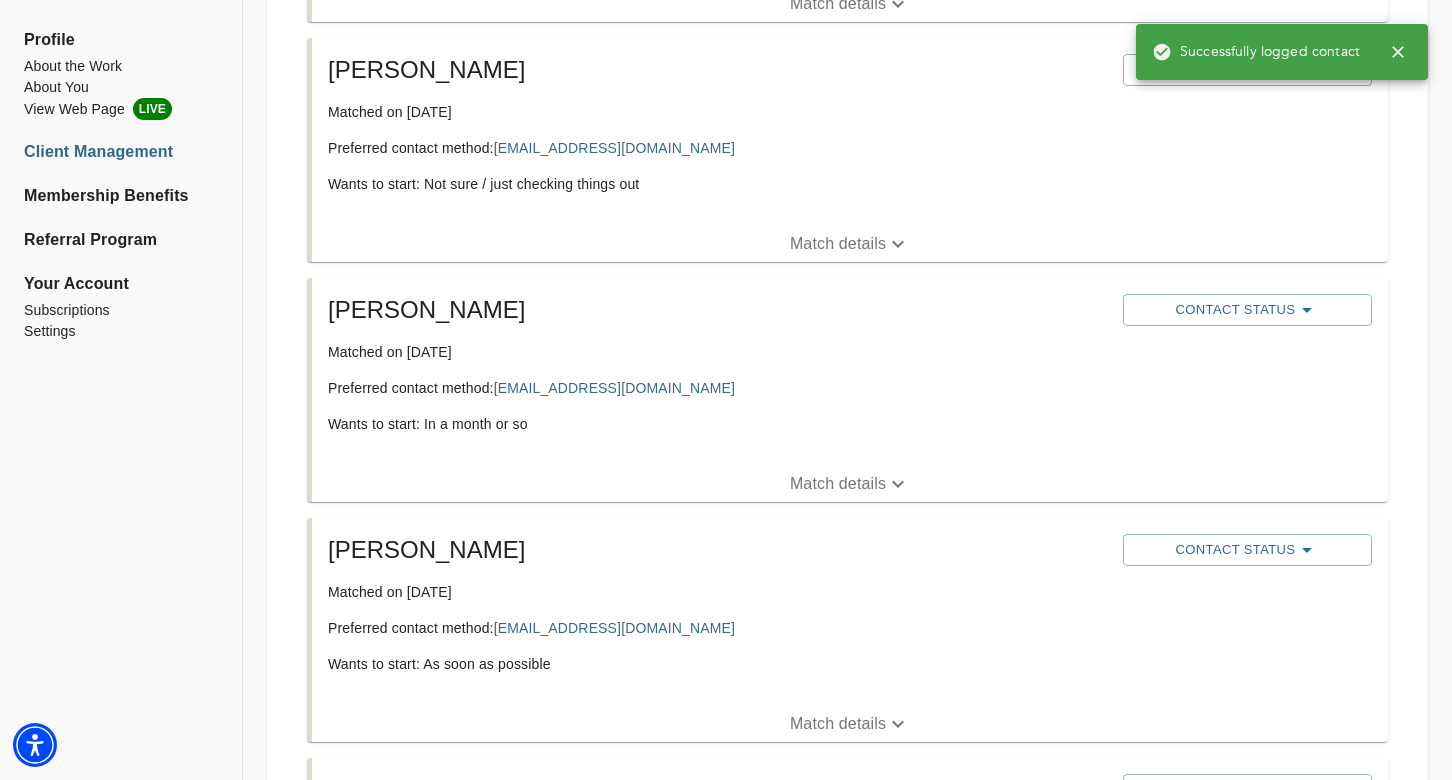 scroll, scrollTop: 1207, scrollLeft: 0, axis: vertical 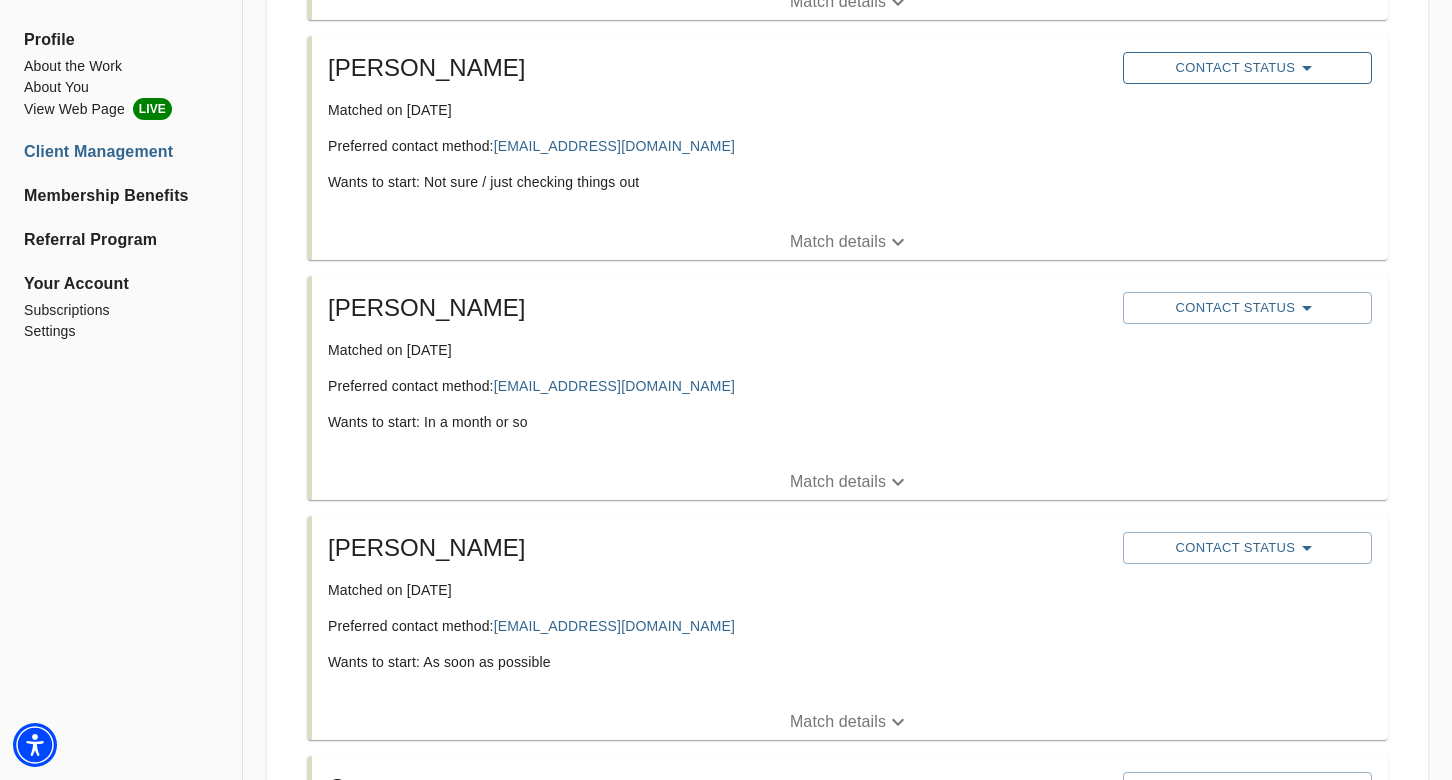 click on "Contact Status" at bounding box center (1247, 68) 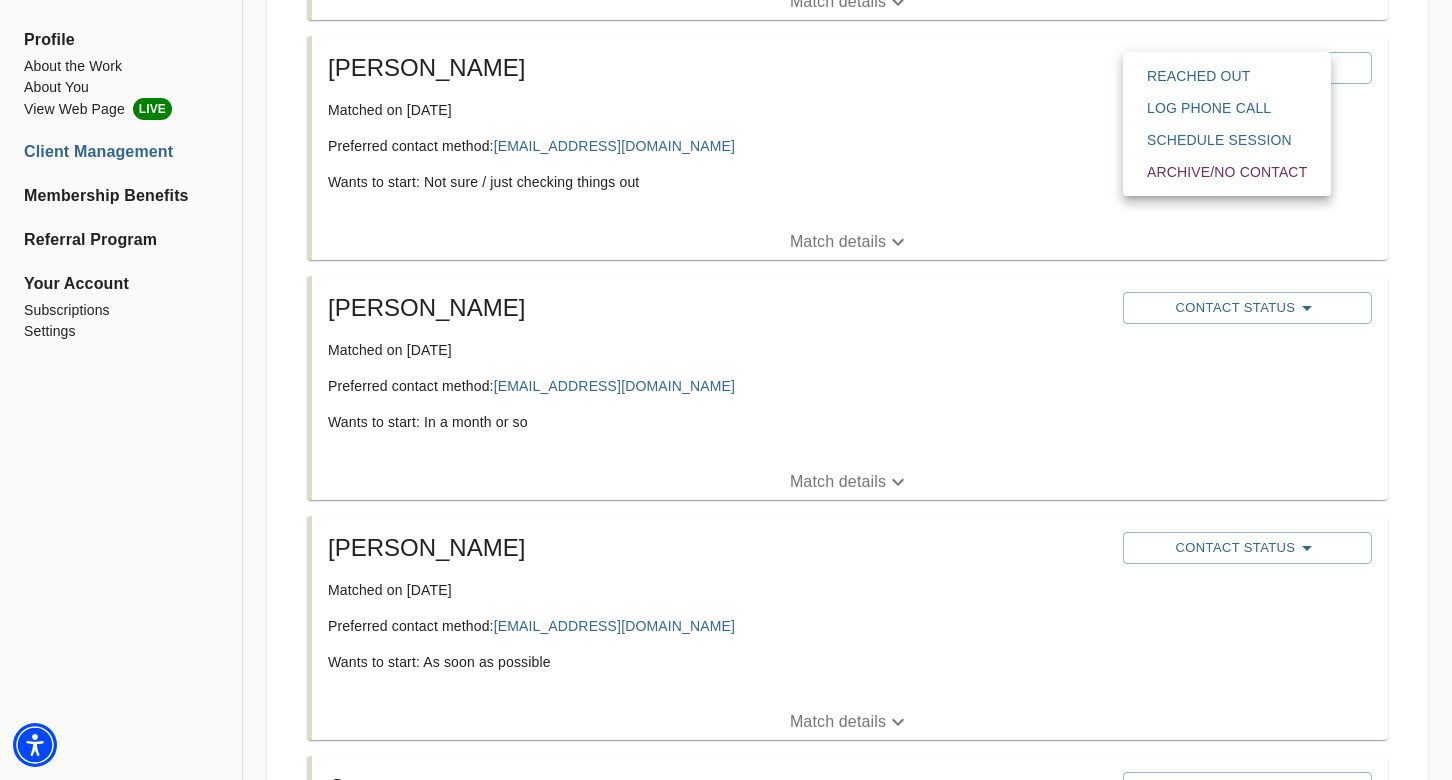 click on "Reached Out" at bounding box center [1227, 76] 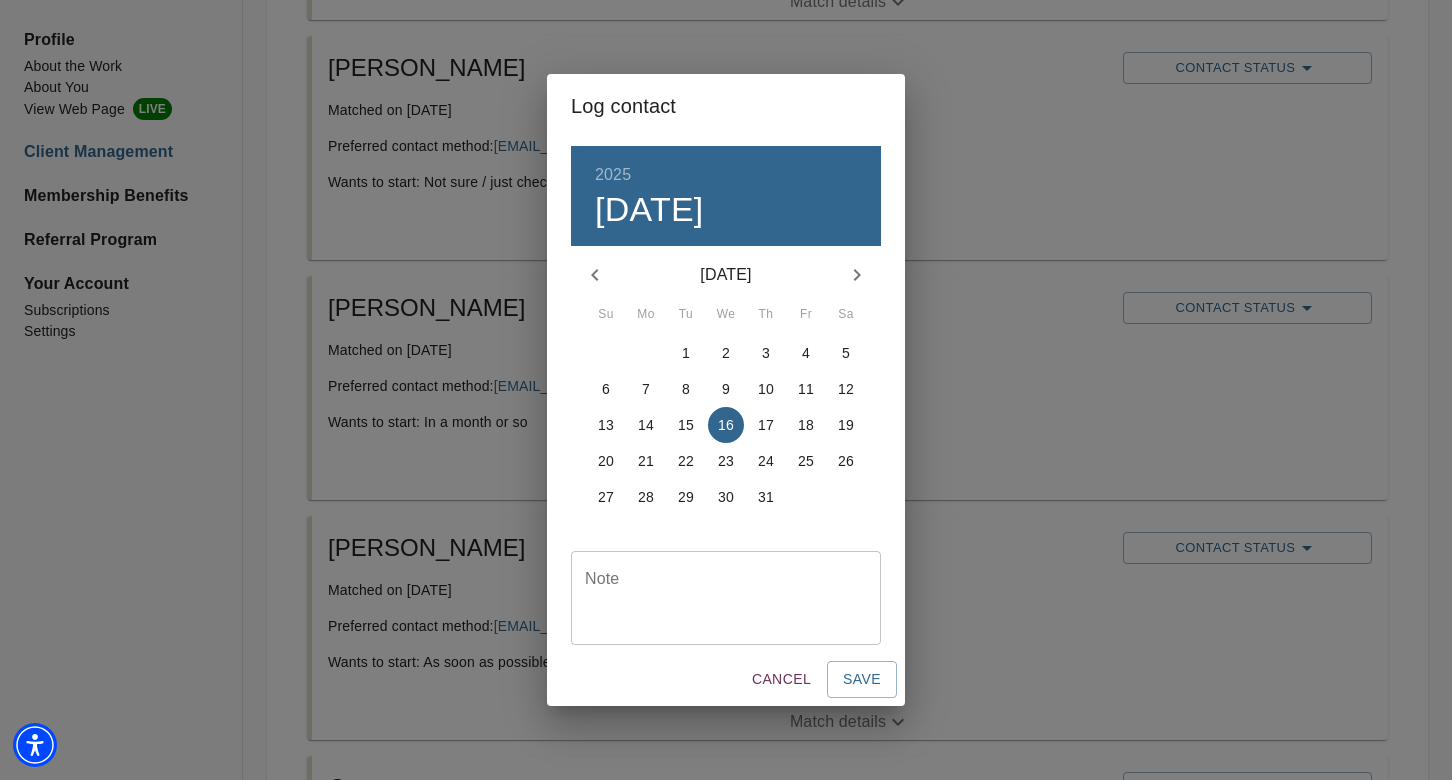 click on "26" at bounding box center [846, 461] 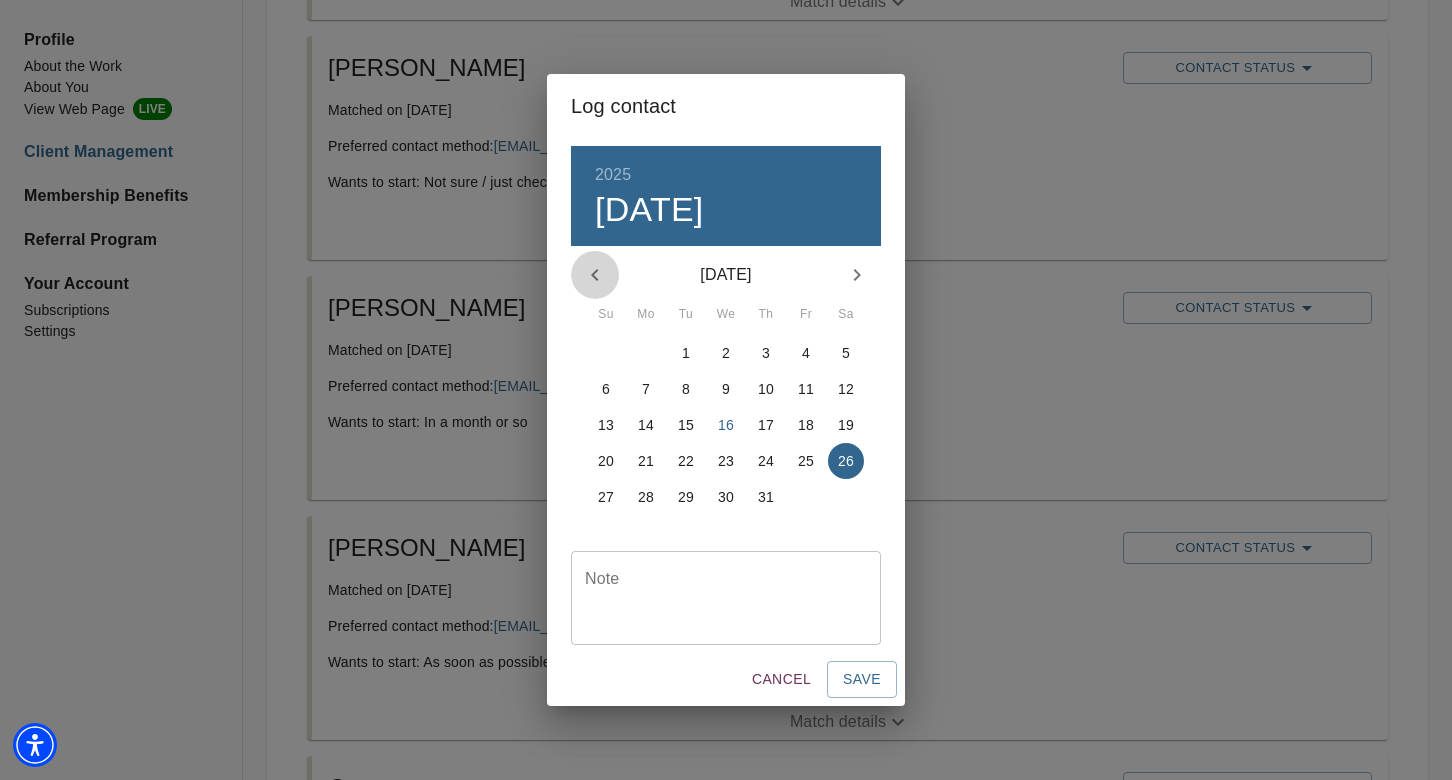 click 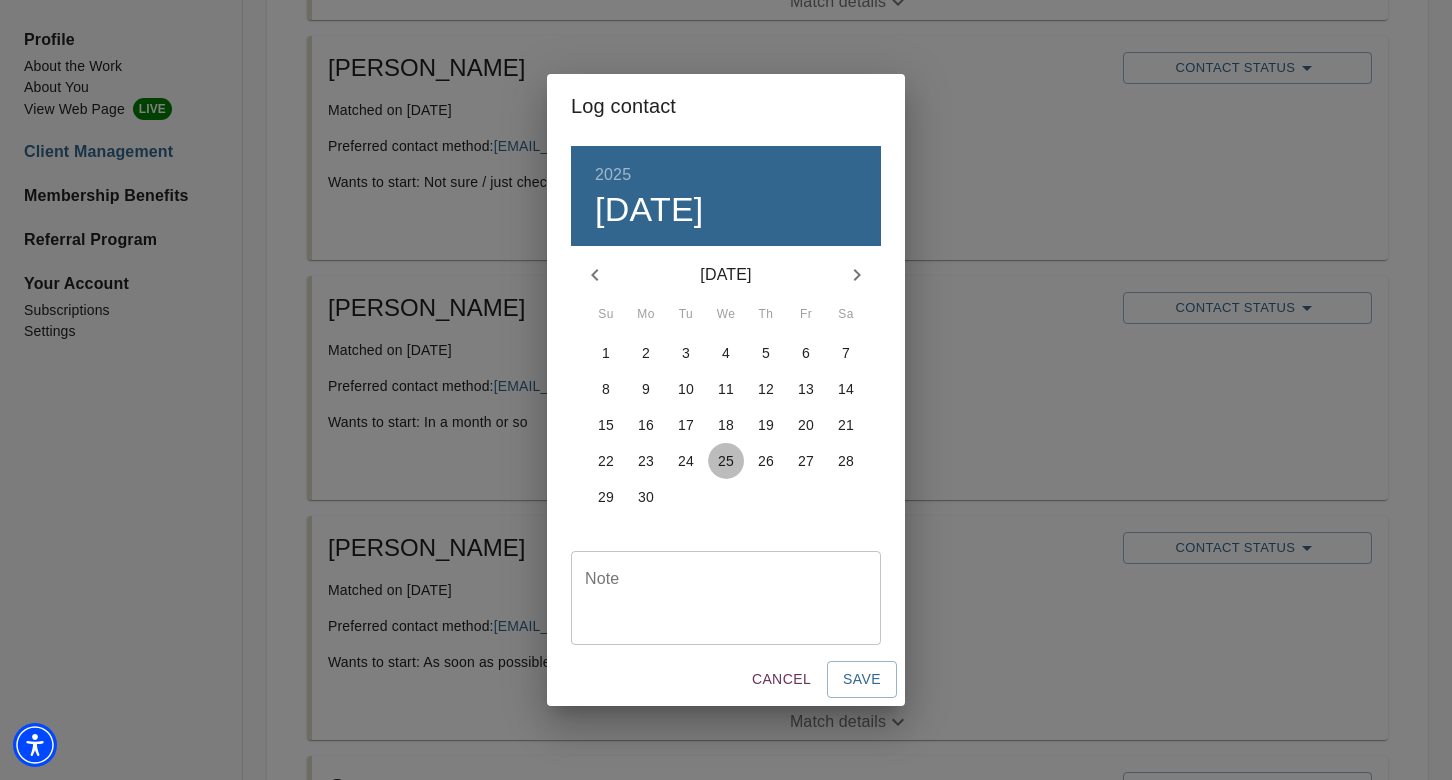 click on "25" at bounding box center [726, 461] 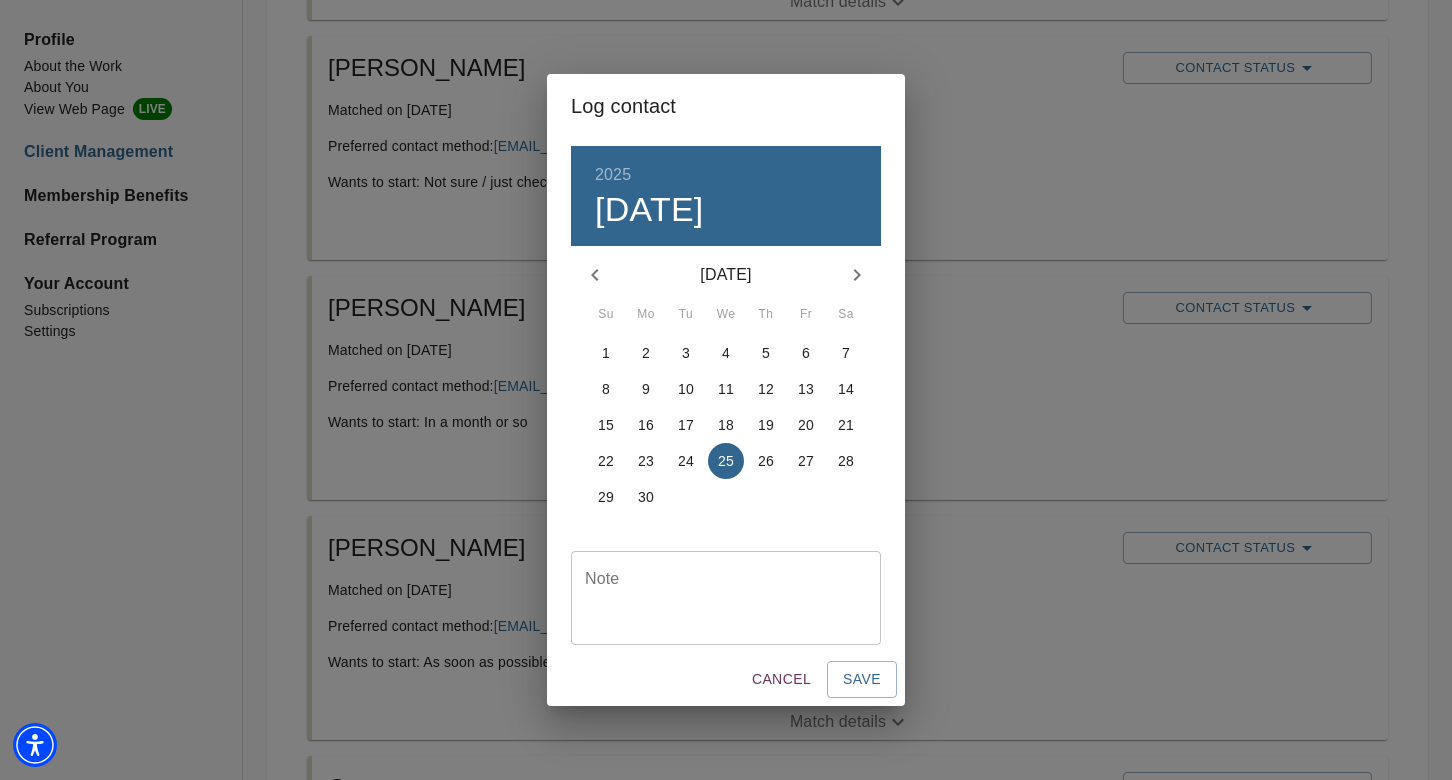 click on "26" at bounding box center (766, 461) 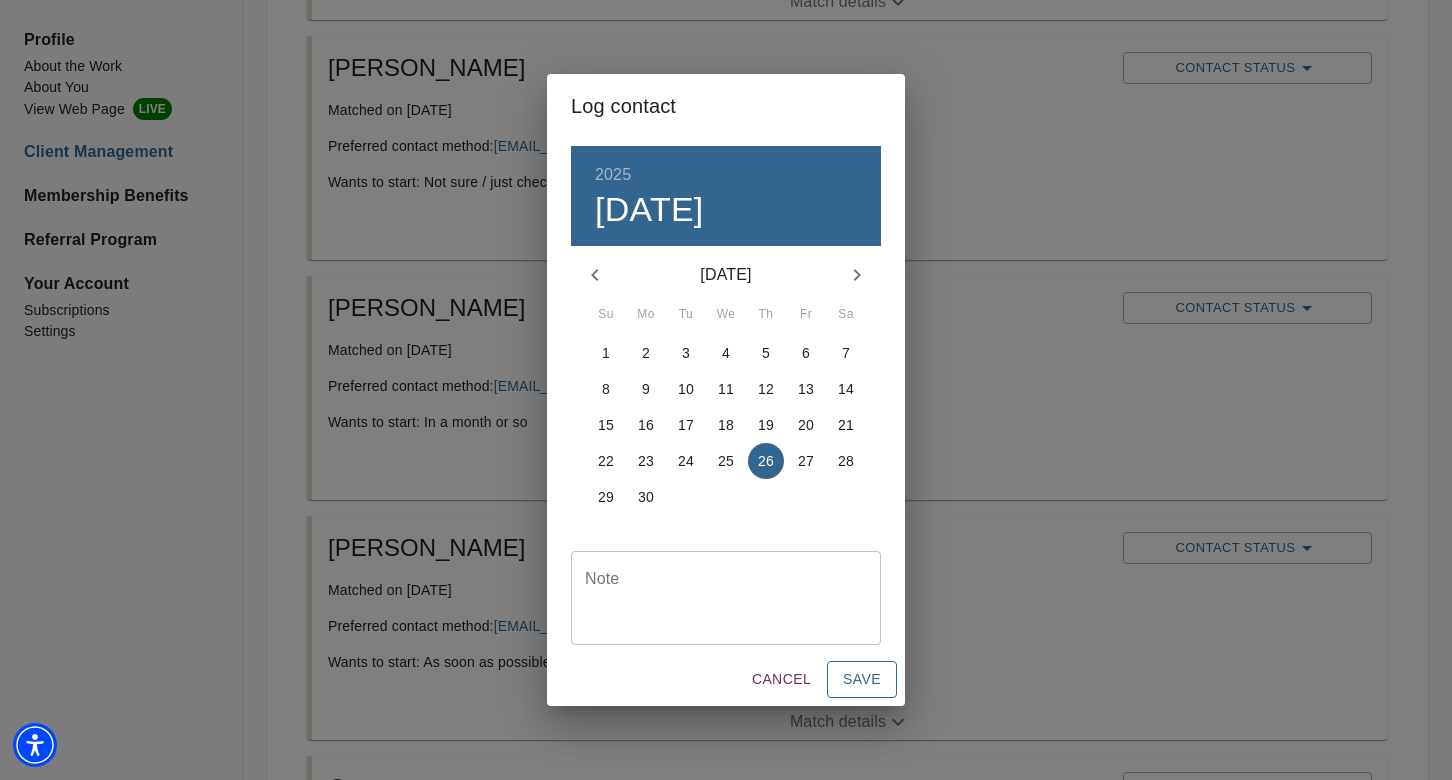 click on "Save" at bounding box center [862, 679] 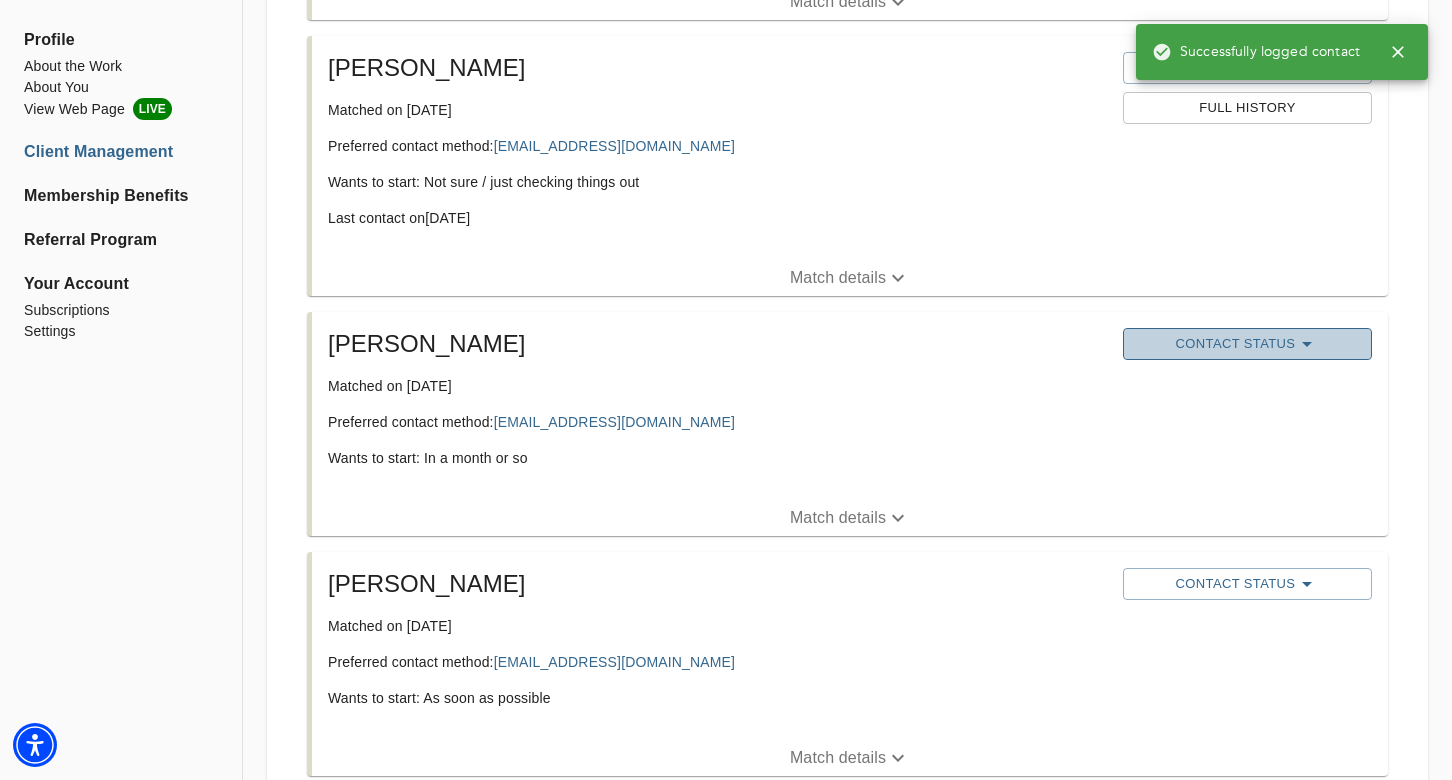 click on "Contact Status" at bounding box center (1247, 344) 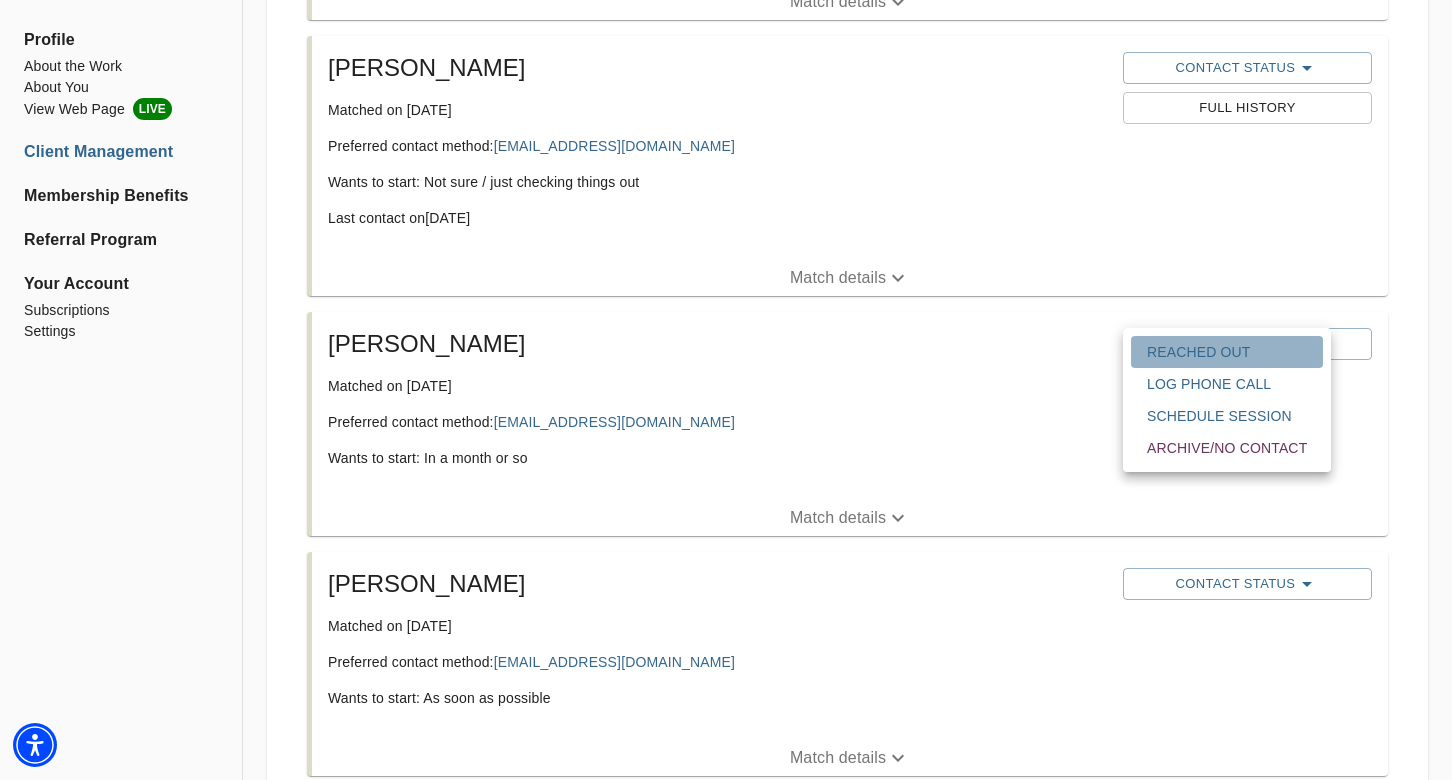 click on "Reached Out" at bounding box center (1227, 352) 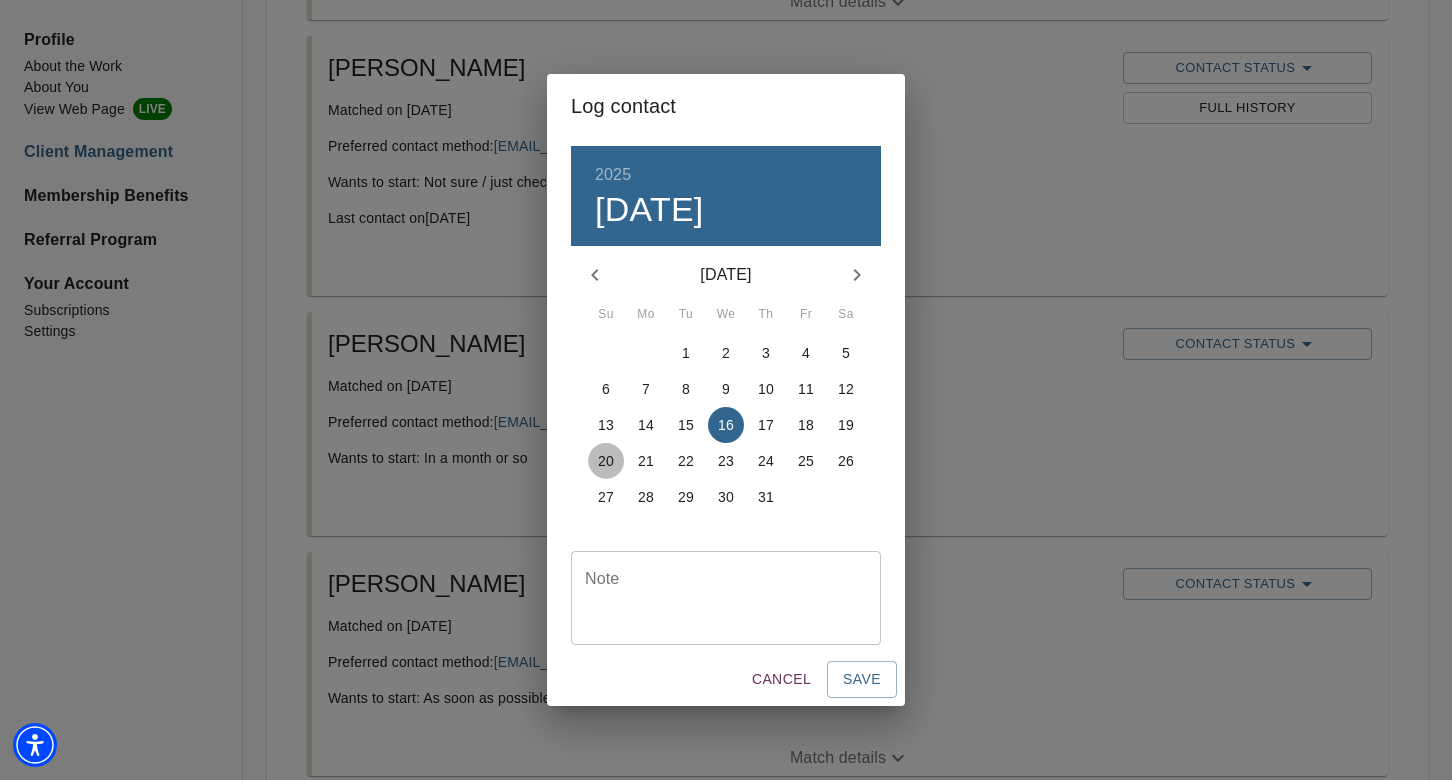 click on "20" at bounding box center [606, 461] 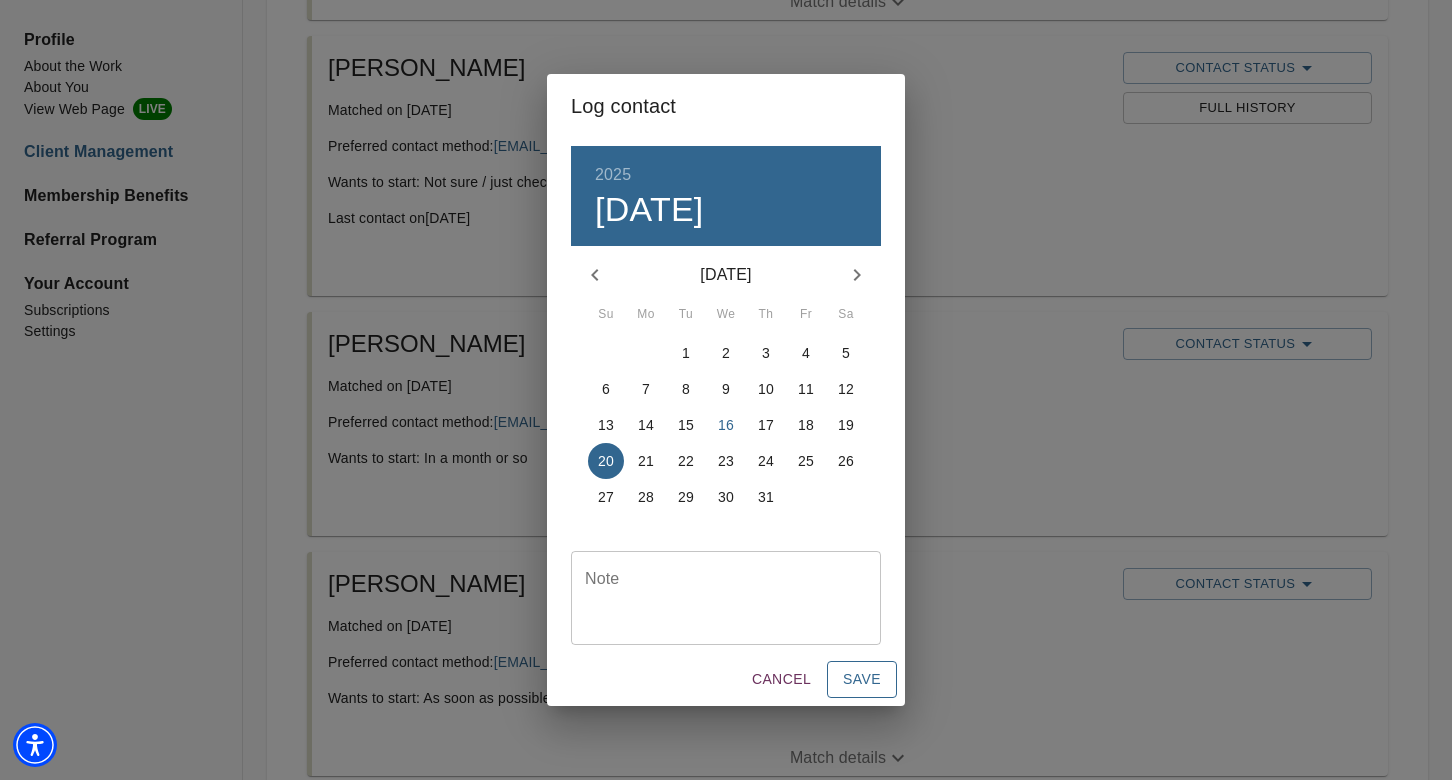 click on "Save" at bounding box center (862, 679) 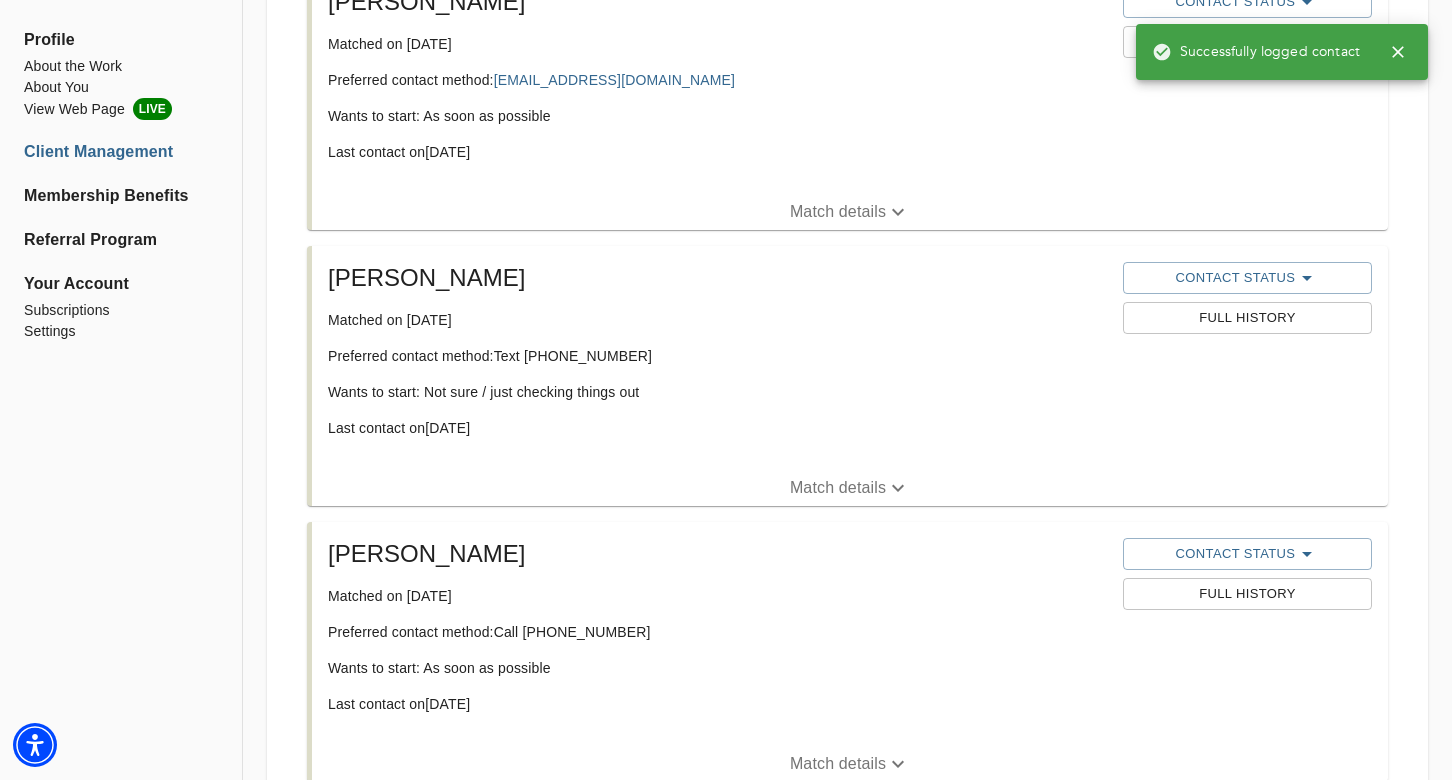 scroll, scrollTop: 0, scrollLeft: 0, axis: both 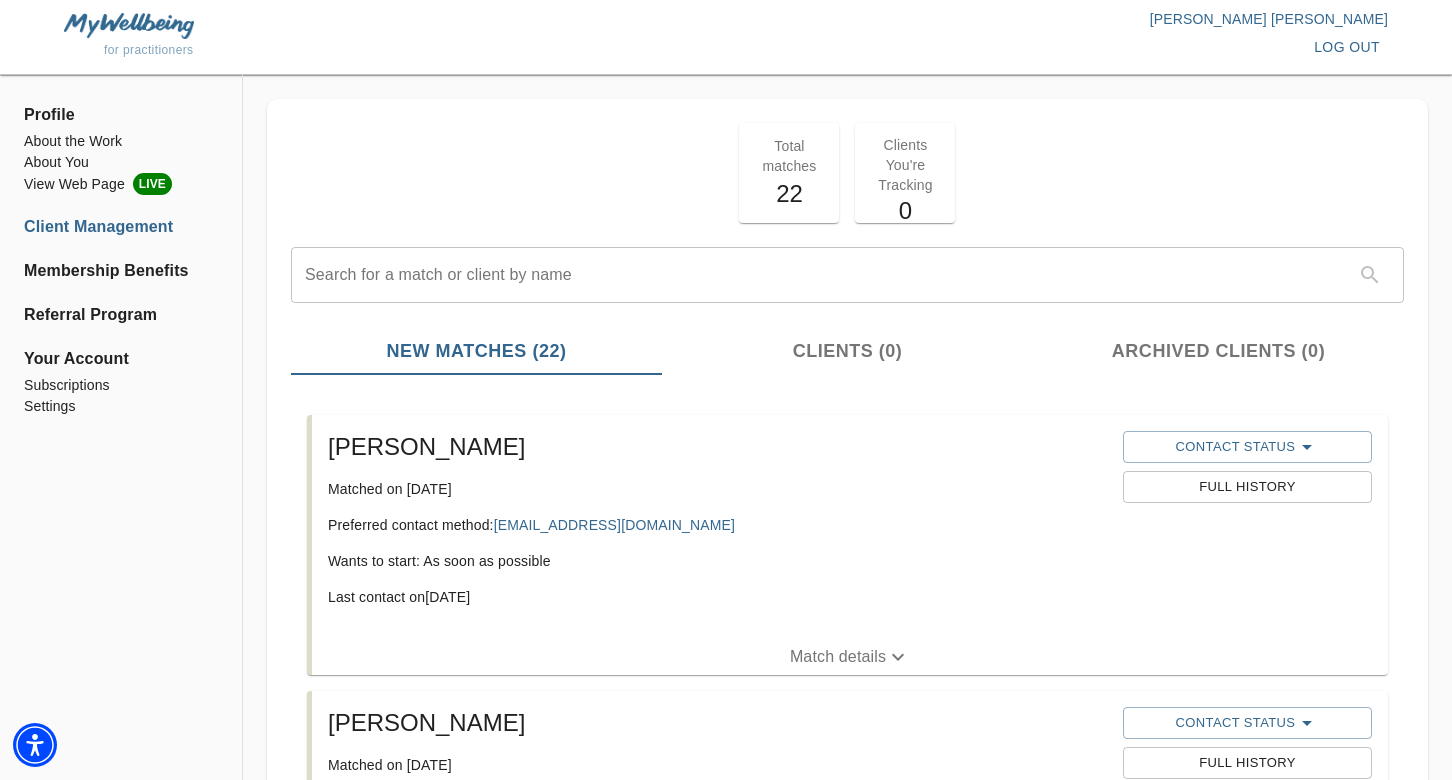 click on "Total matches 22" at bounding box center (789, 173) 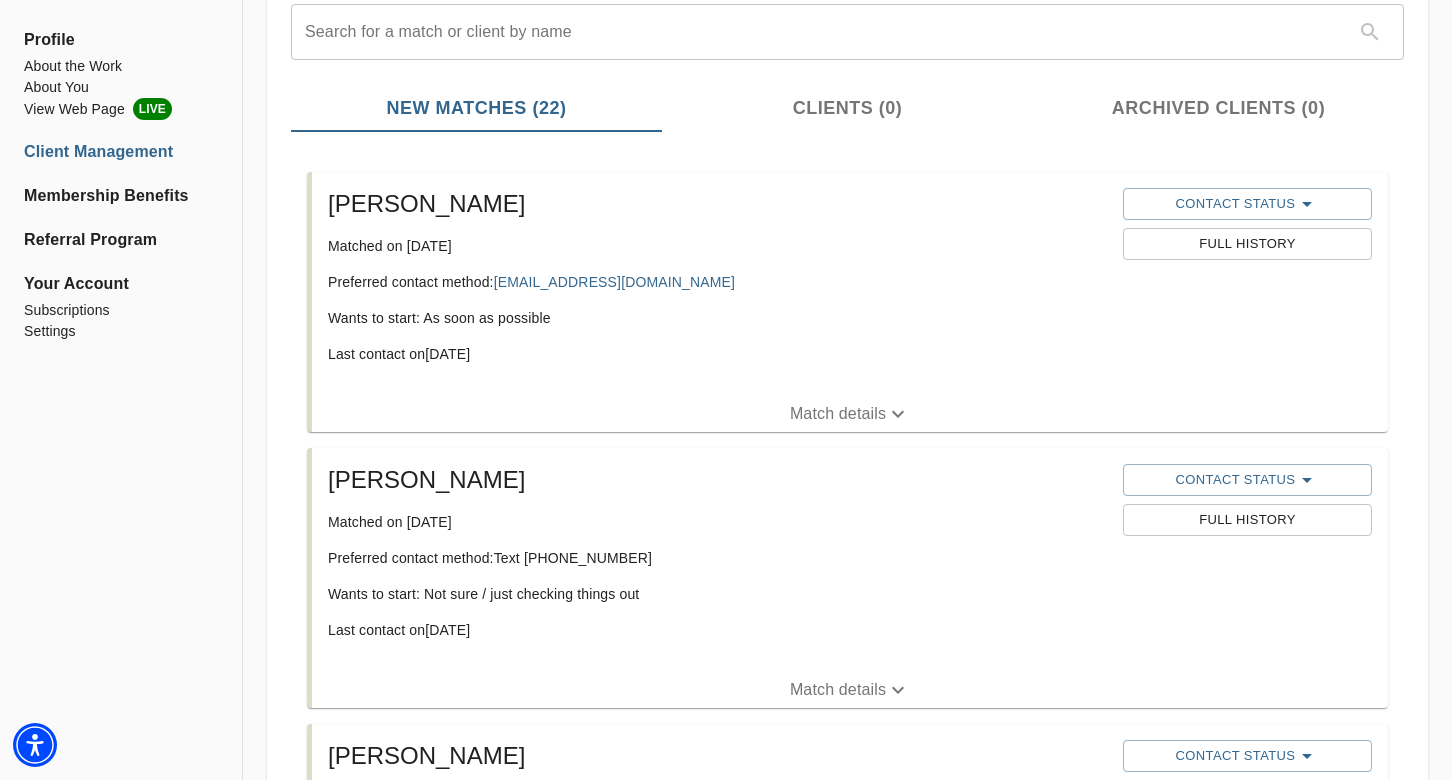 click on "Match details" at bounding box center [838, 414] 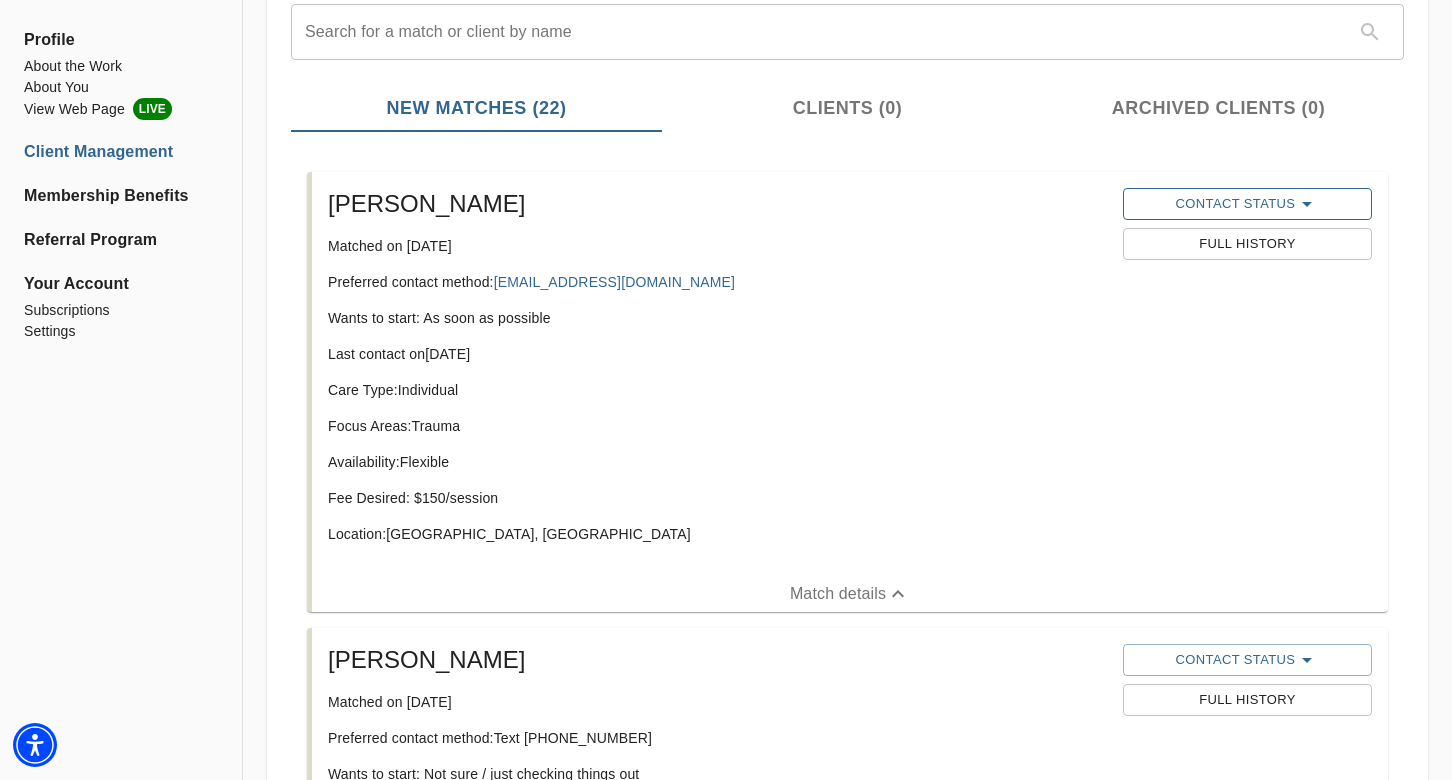 click on "Contact Status" at bounding box center (1247, 204) 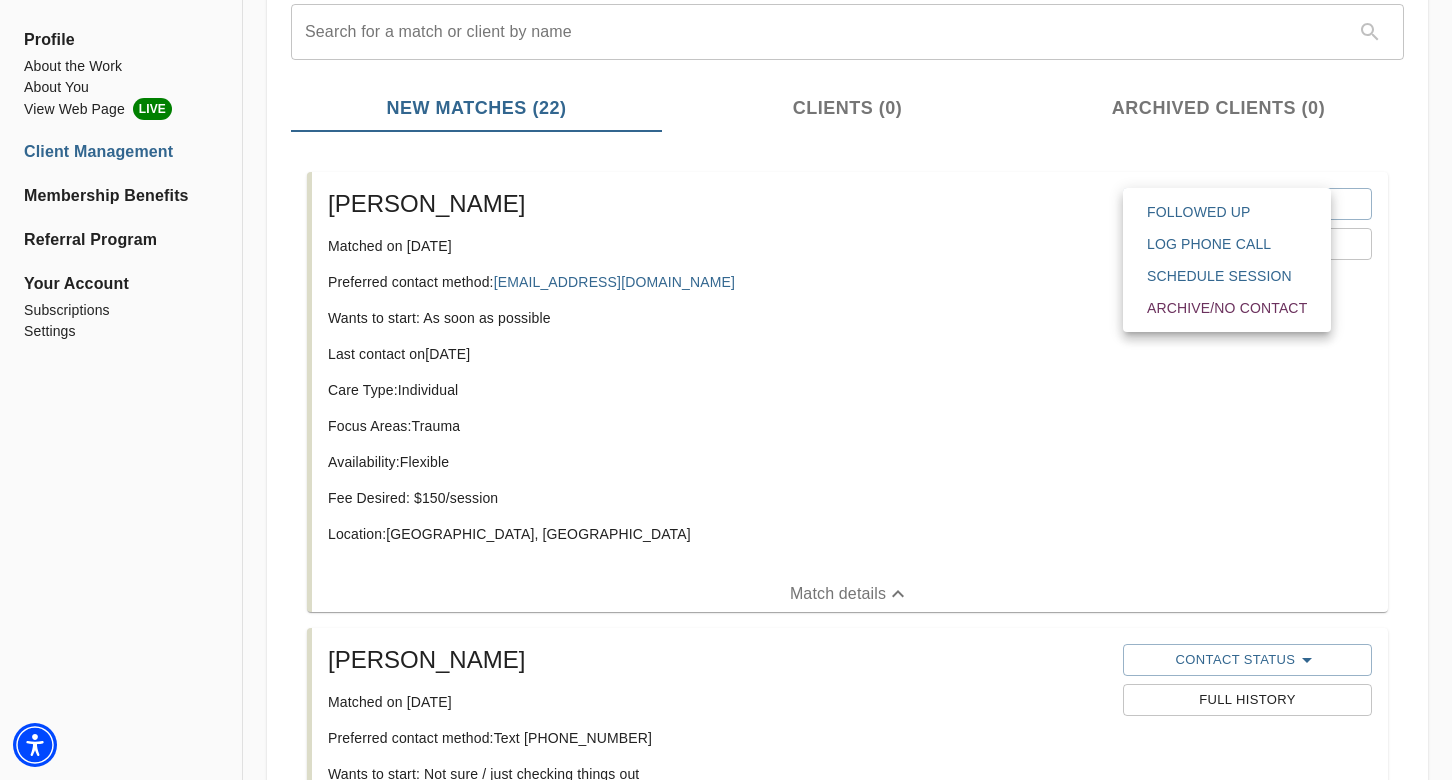 click at bounding box center [726, 390] 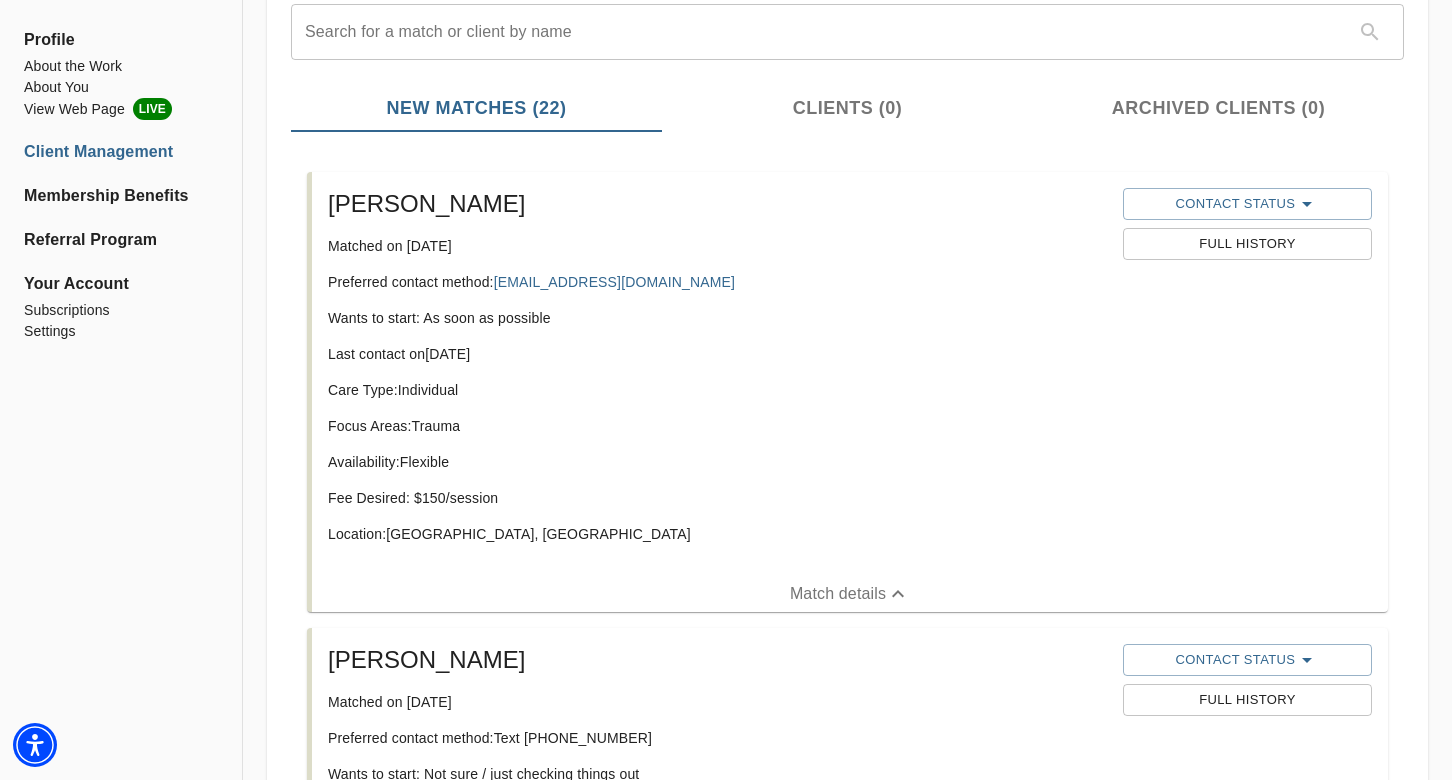 click on "Last contact on  2025-07-08" at bounding box center [717, 354] 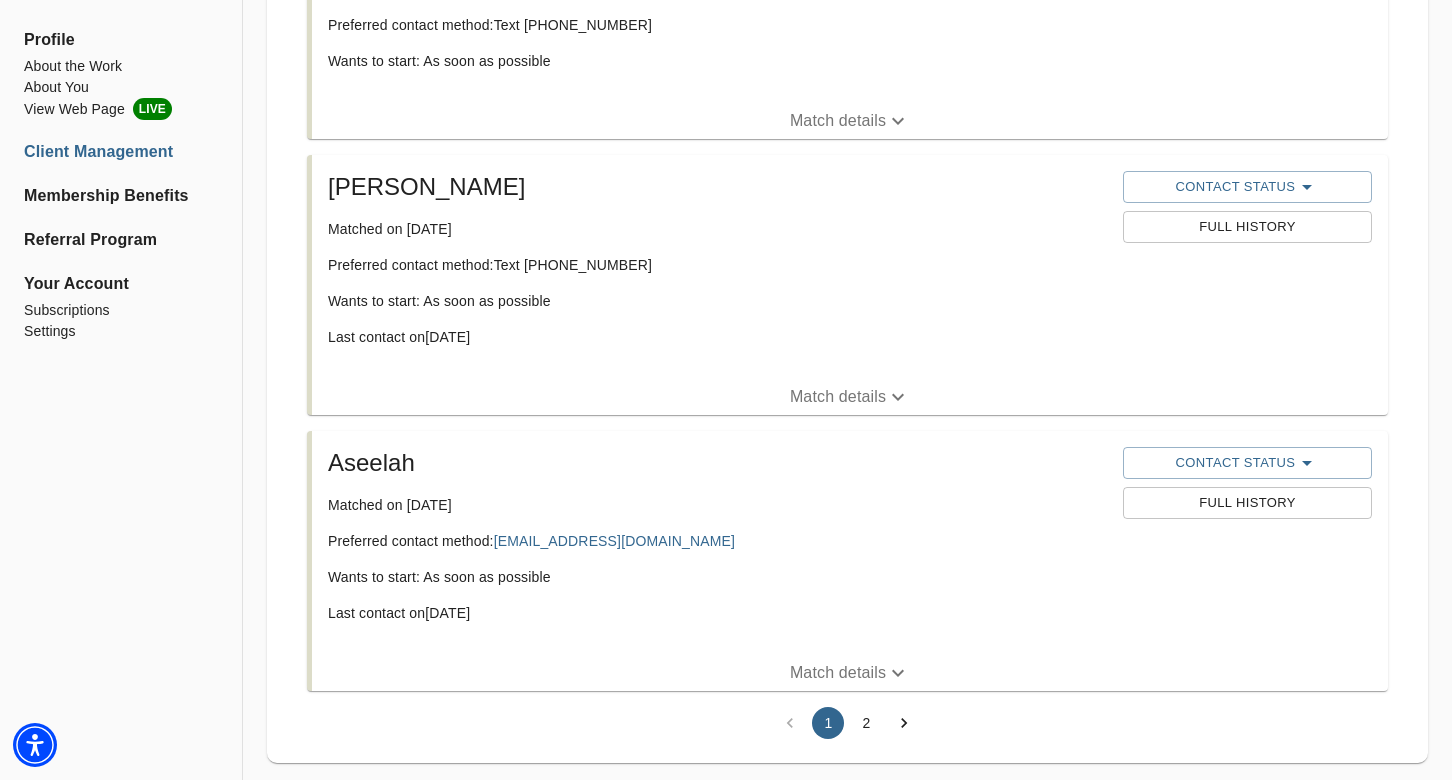 scroll, scrollTop: 4944, scrollLeft: 0, axis: vertical 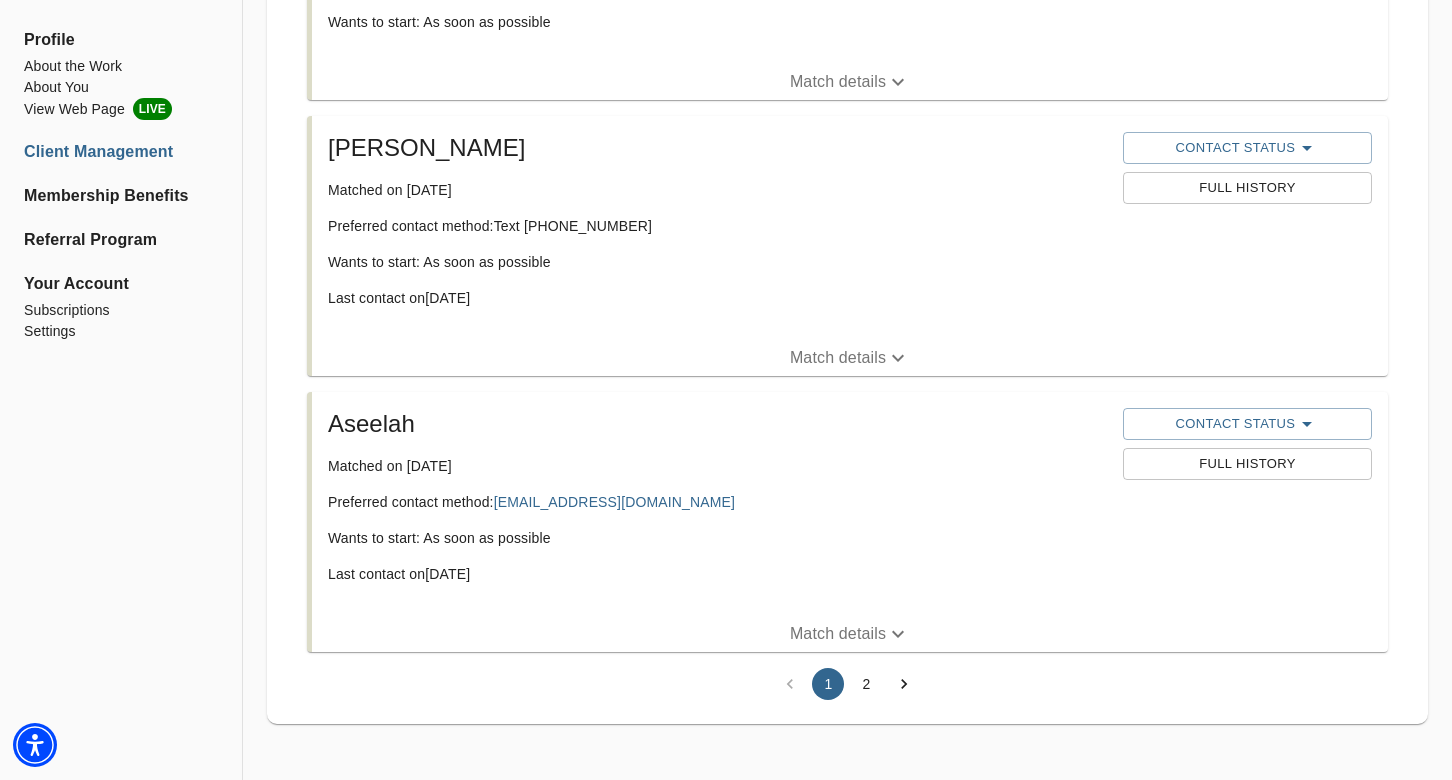 click on "2" at bounding box center (866, 684) 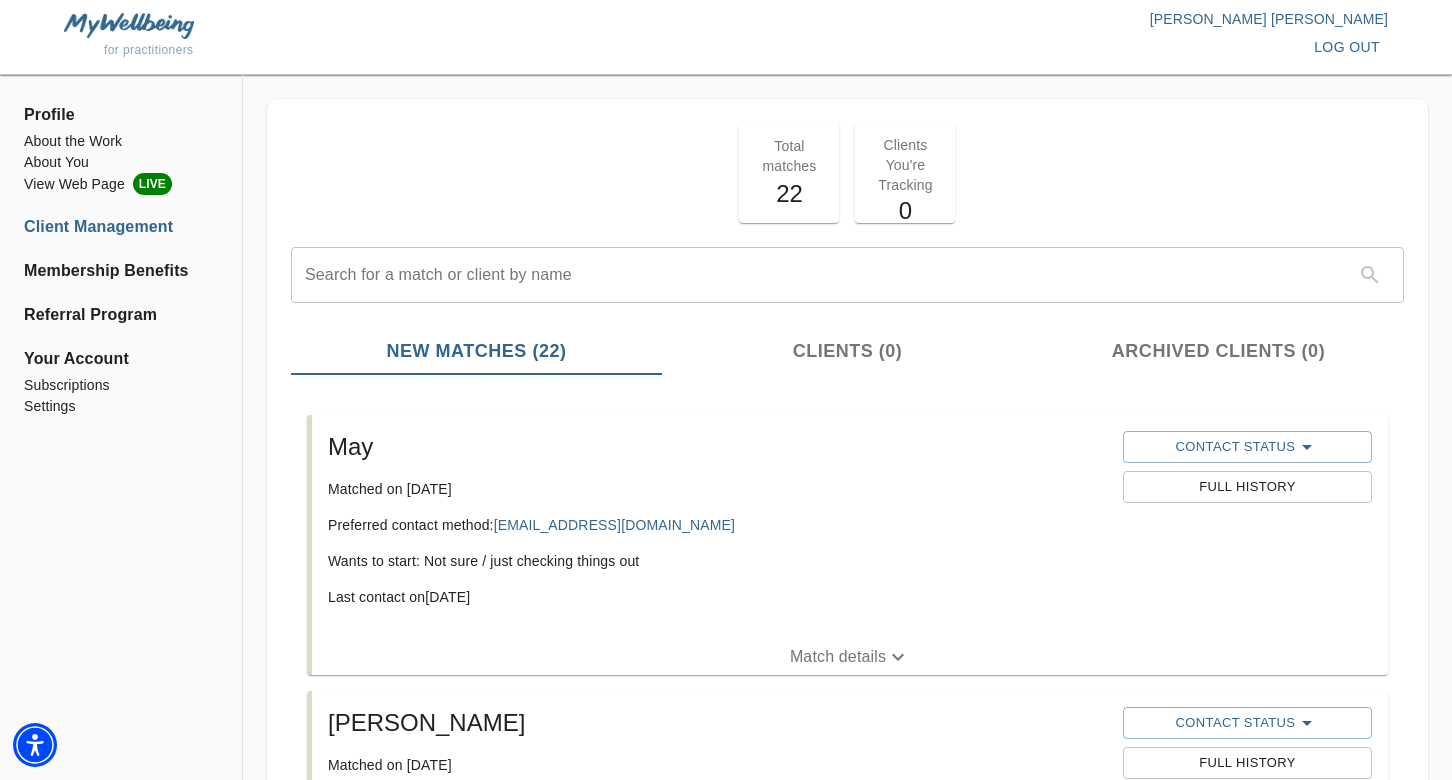 scroll, scrollTop: 299, scrollLeft: 0, axis: vertical 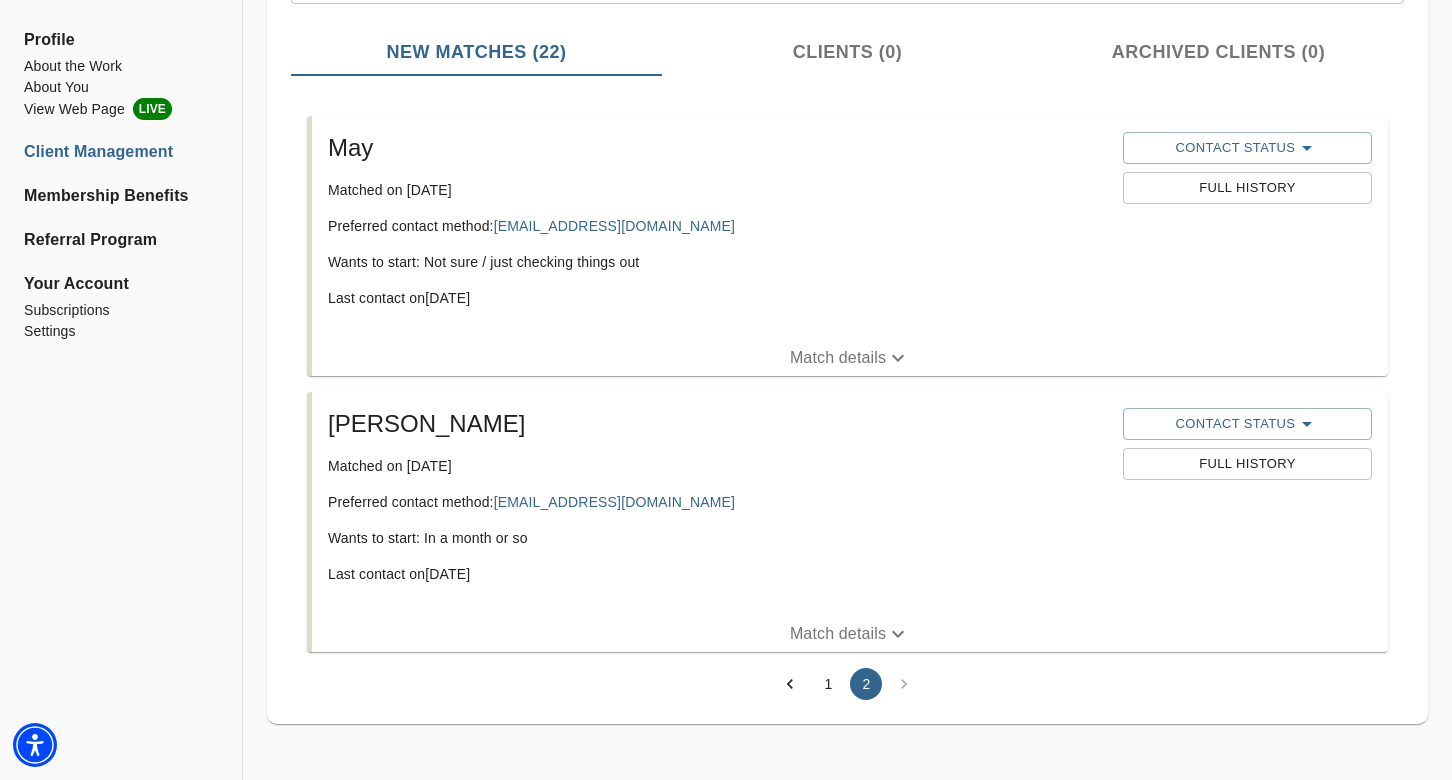 click on "1" at bounding box center [828, 684] 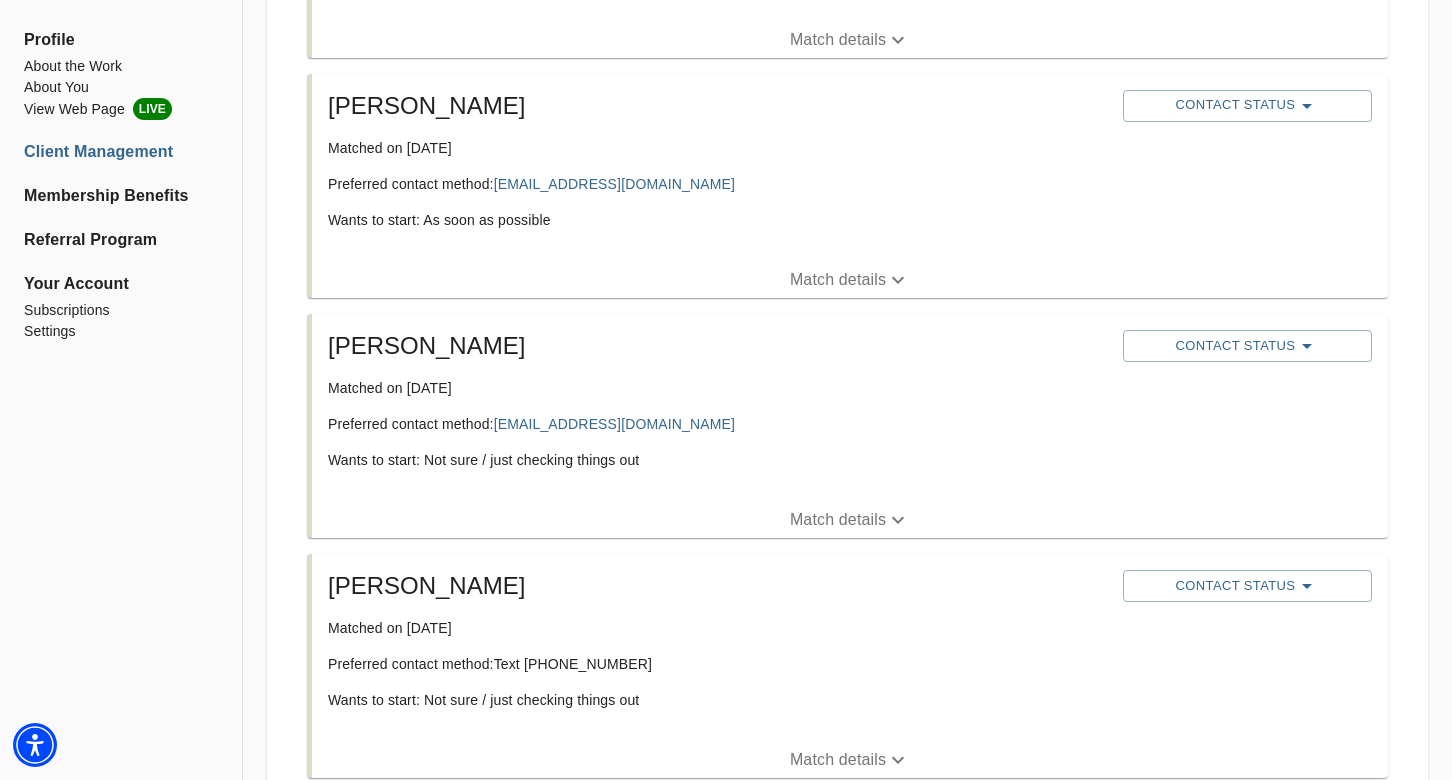 scroll, scrollTop: 3166, scrollLeft: 0, axis: vertical 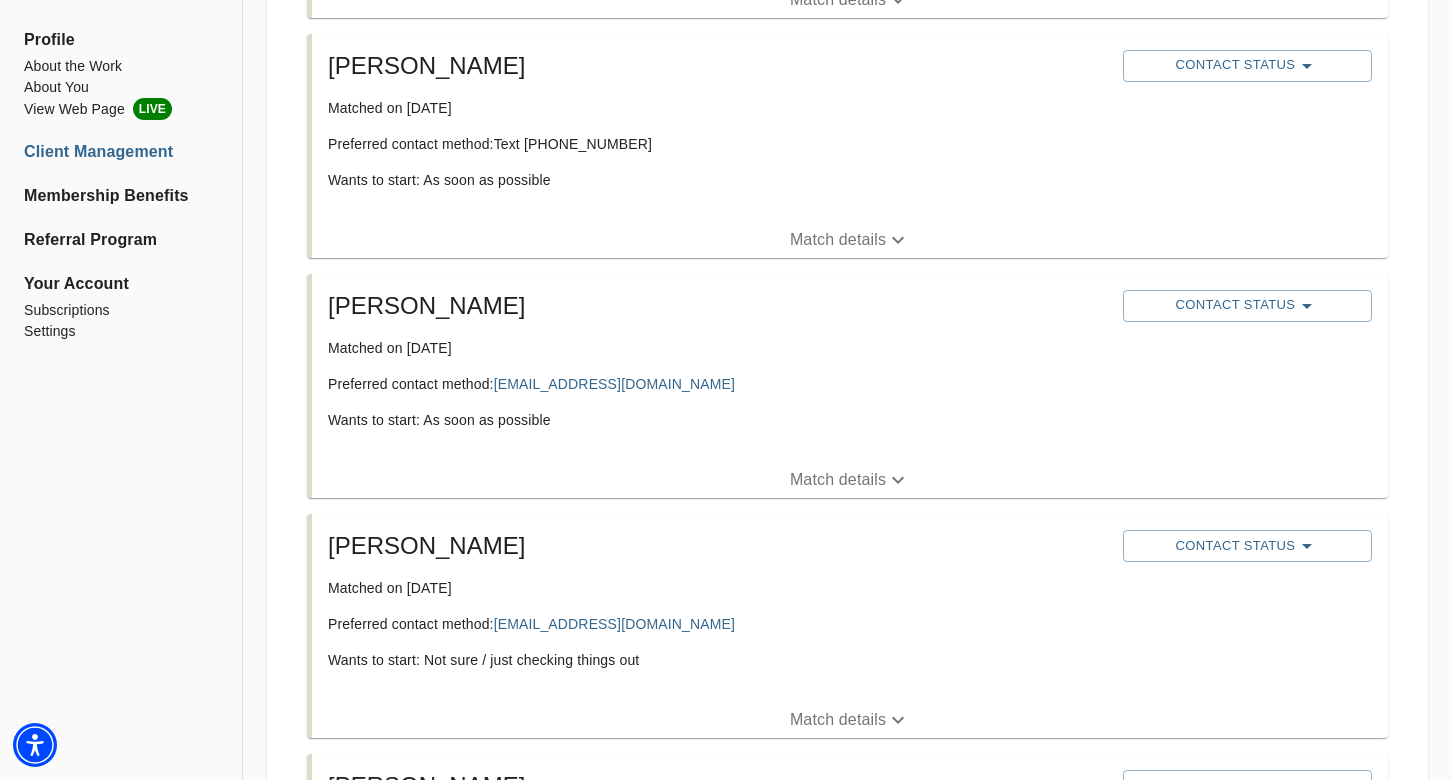 click on "Match details" at bounding box center (838, 480) 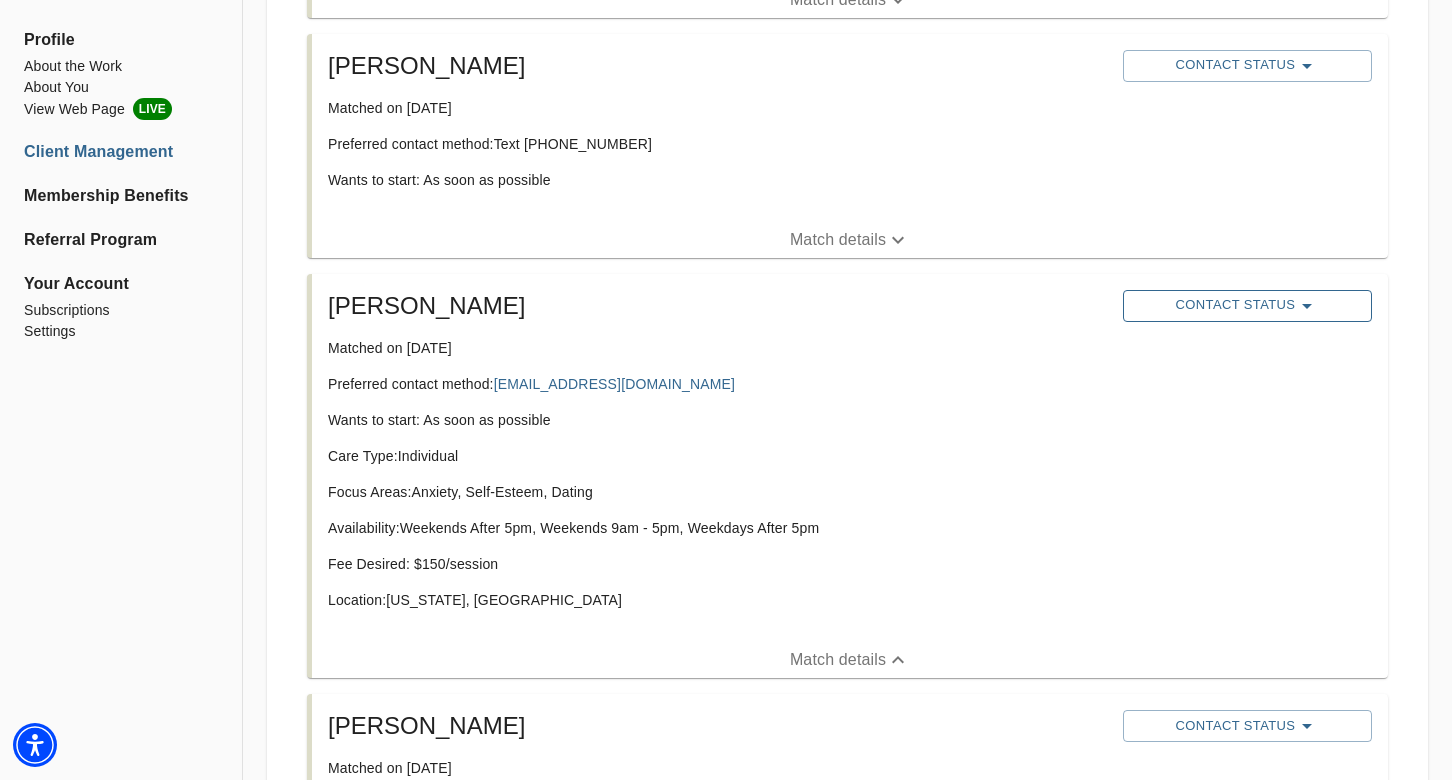 click on "Contact Status" at bounding box center (1247, 306) 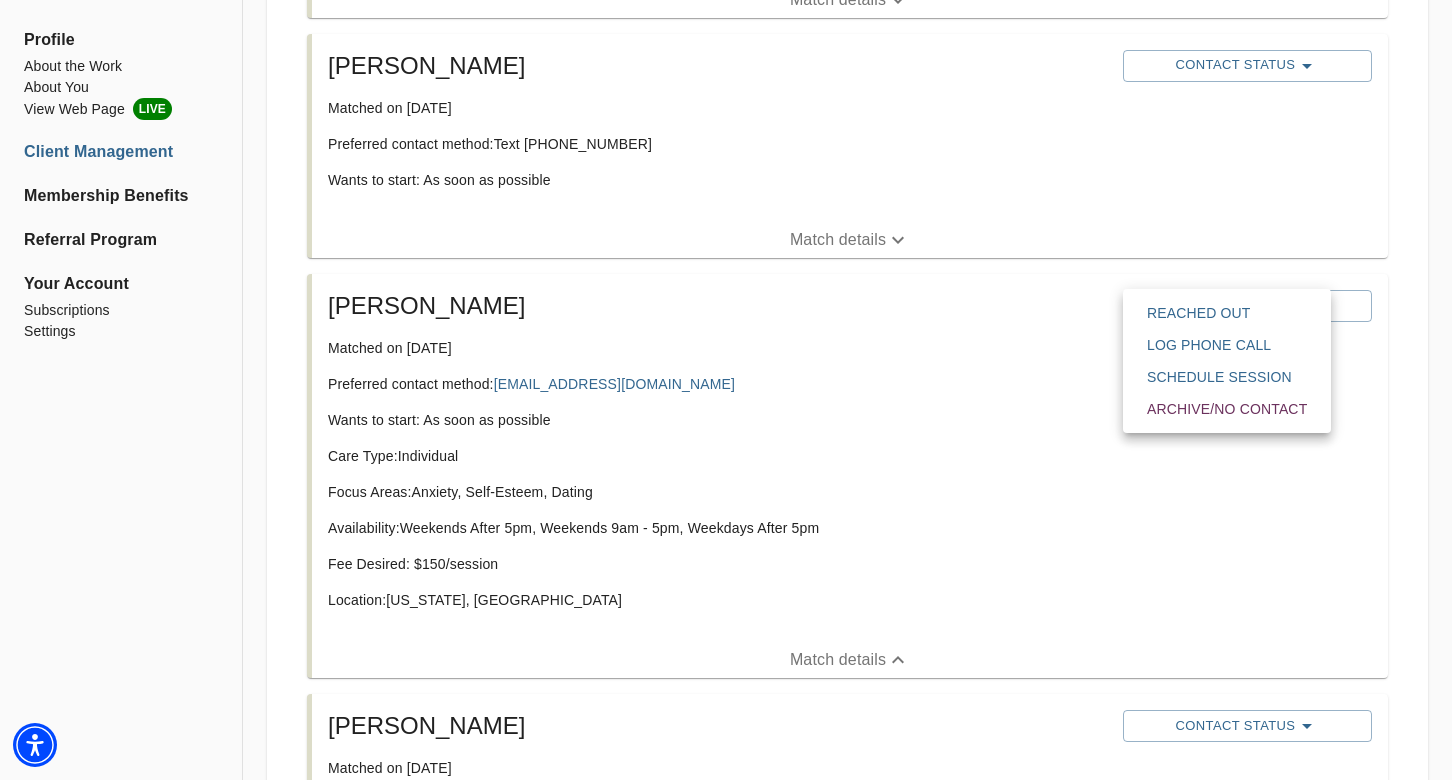 click at bounding box center (726, 0) 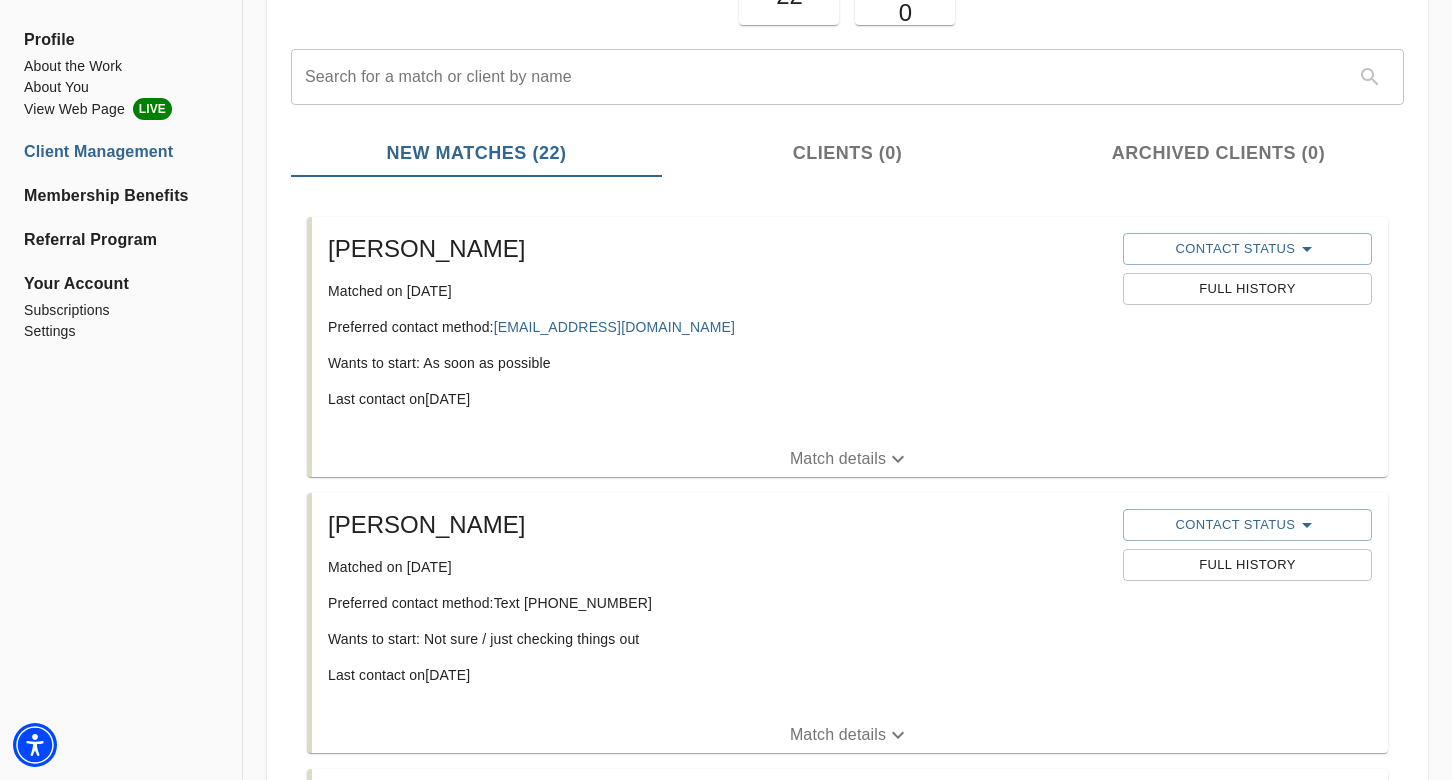 scroll, scrollTop: 203, scrollLeft: 0, axis: vertical 